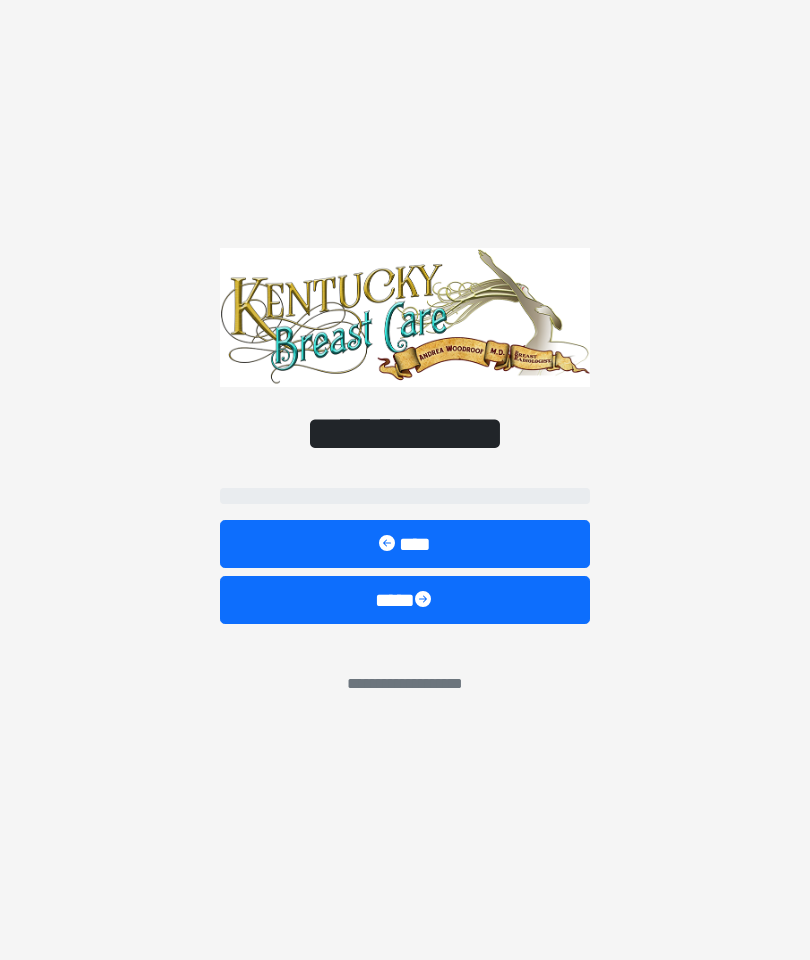 scroll, scrollTop: 0, scrollLeft: 0, axis: both 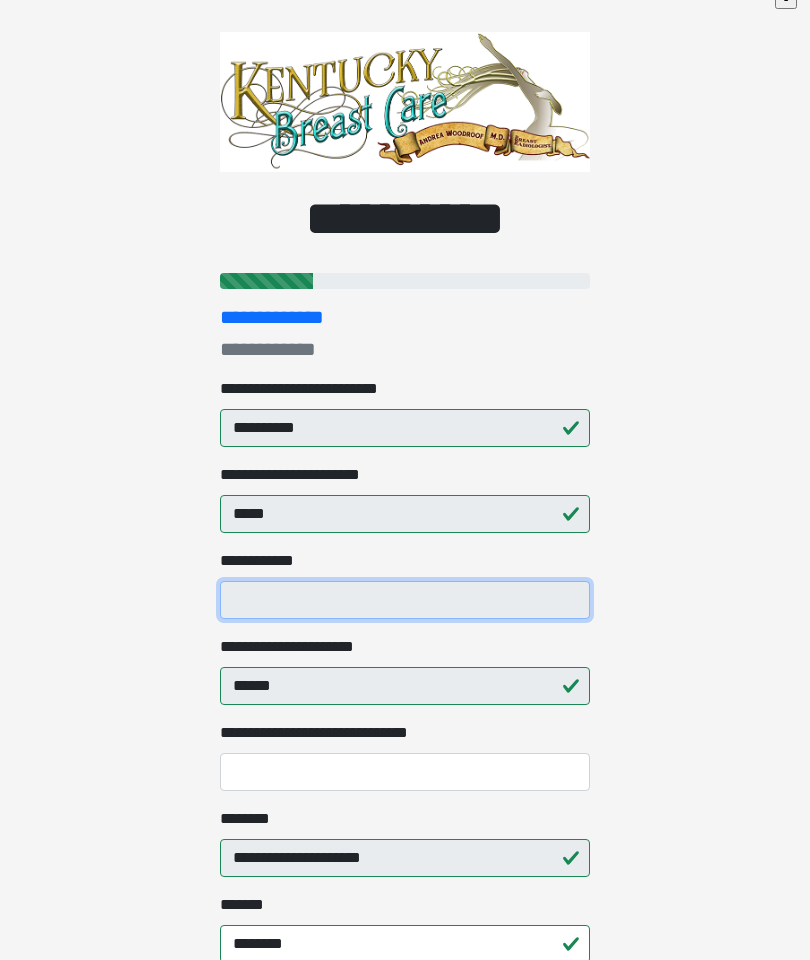 click on "**********" at bounding box center [405, 600] 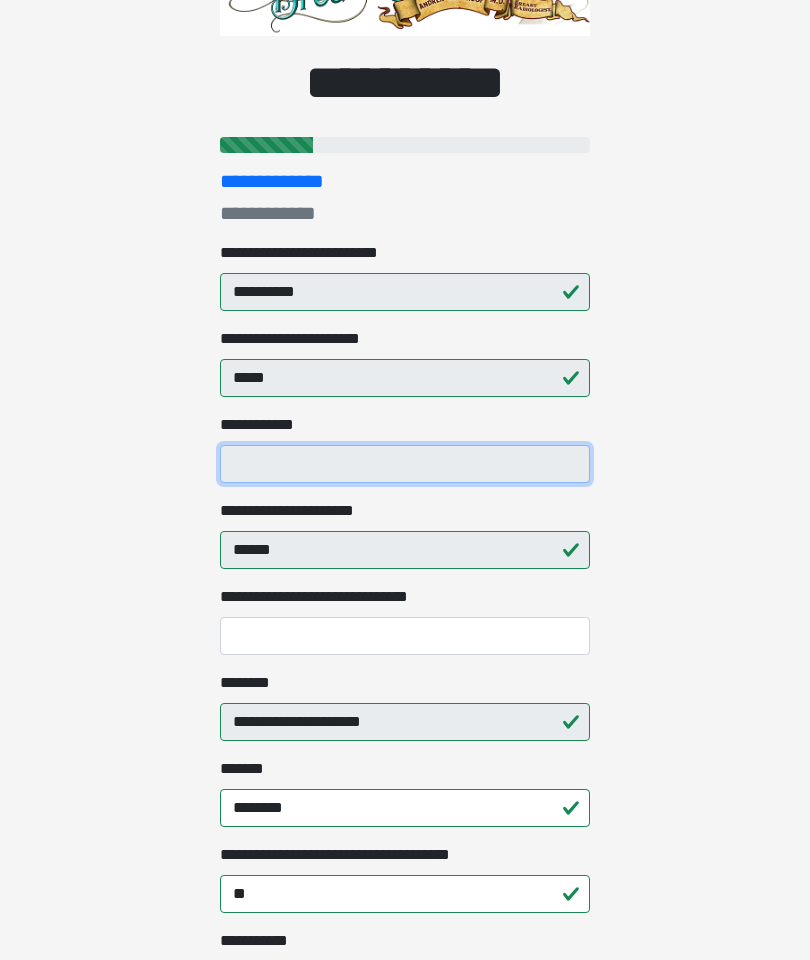 scroll, scrollTop: 165, scrollLeft: 0, axis: vertical 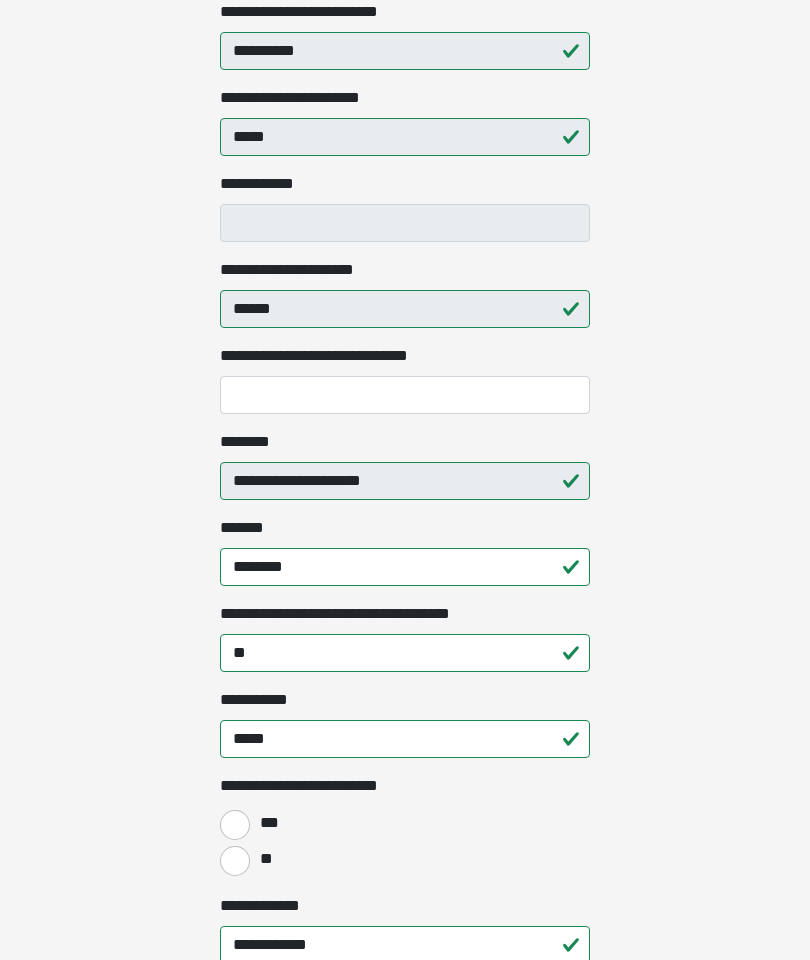click on "**********" at bounding box center [405, 81] 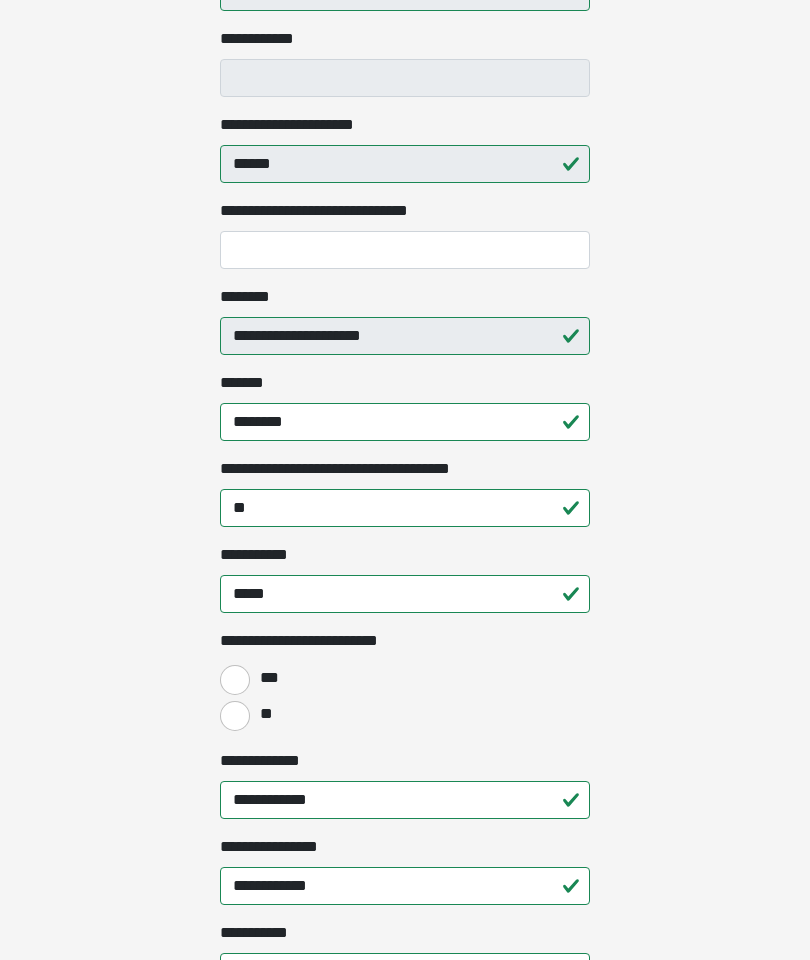 scroll, scrollTop: 547, scrollLeft: 0, axis: vertical 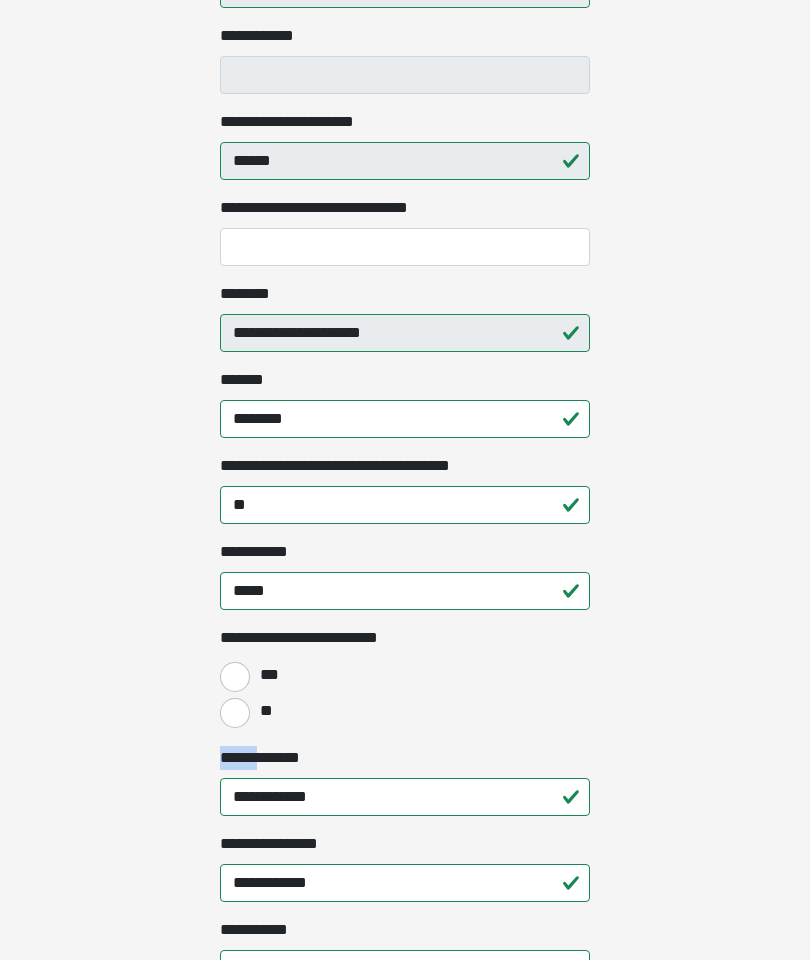 click on "**********" at bounding box center [405, 899] 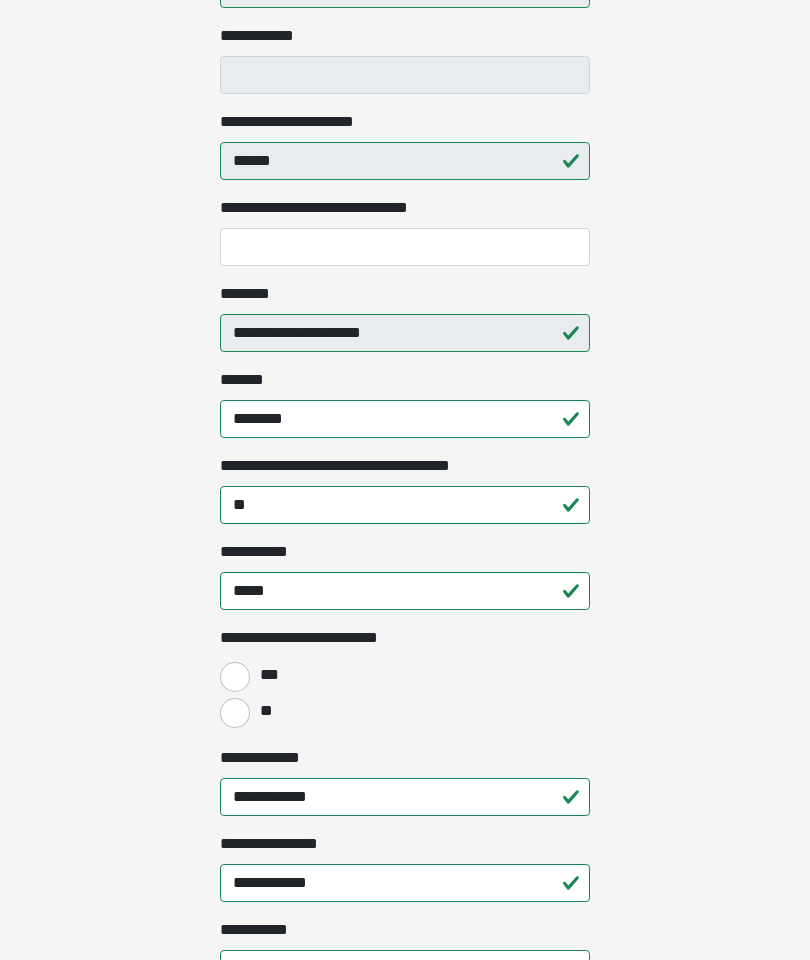 click on "**********" at bounding box center (405, -67) 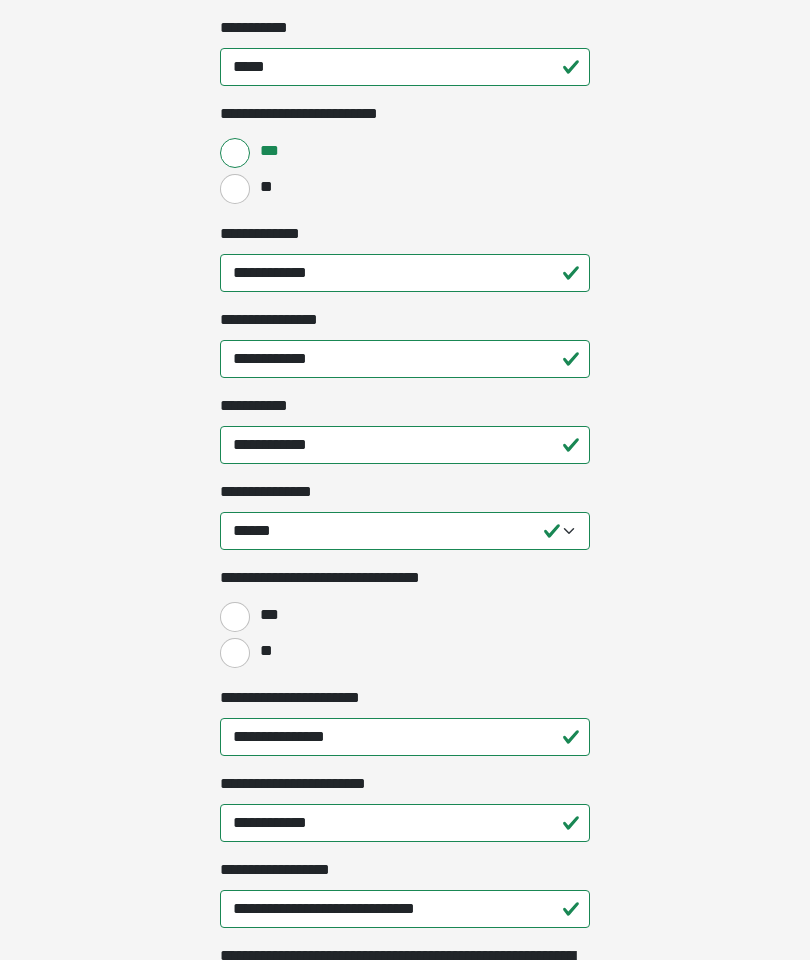 scroll, scrollTop: 1072, scrollLeft: 0, axis: vertical 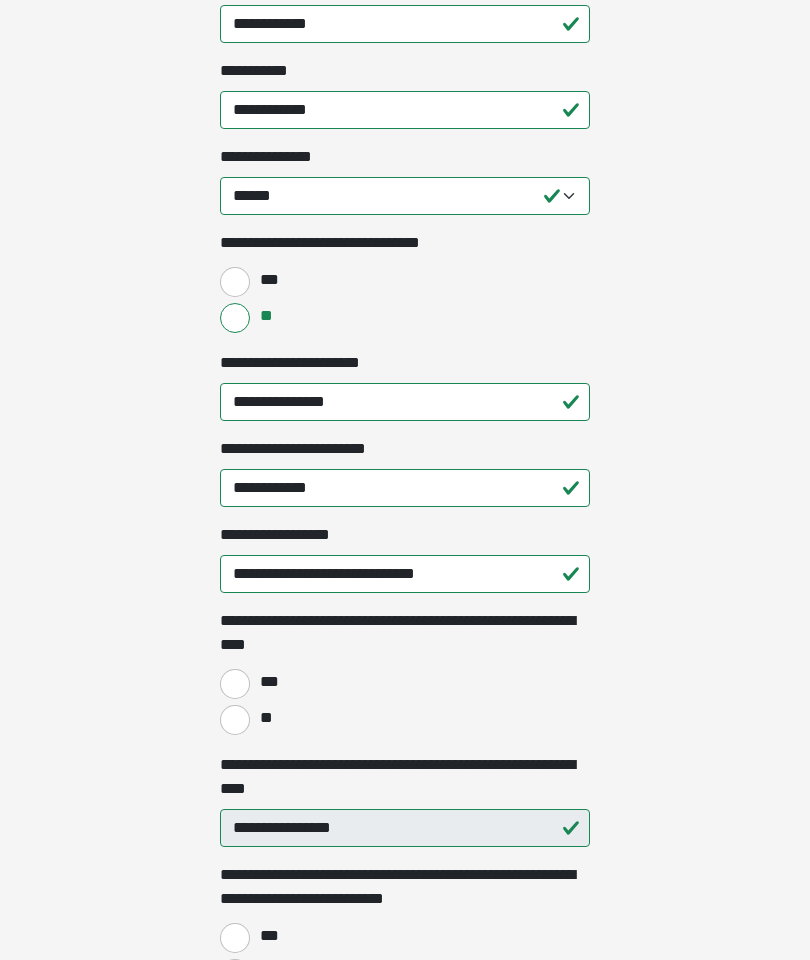 click on "***" at bounding box center (235, 684) 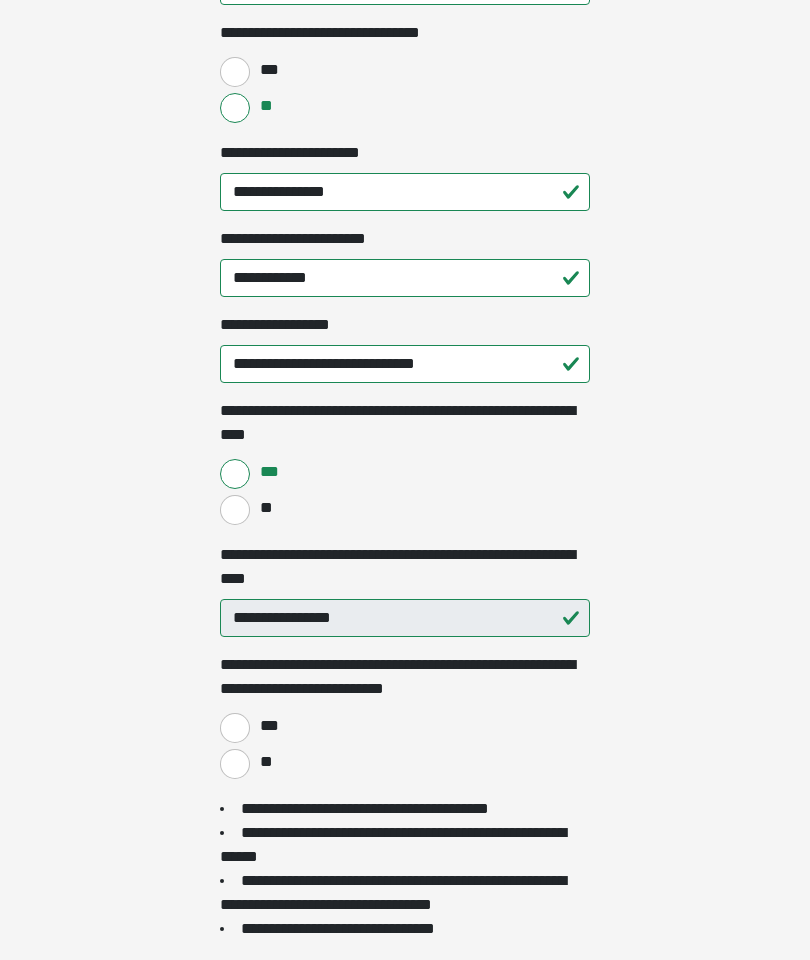 scroll, scrollTop: 1621, scrollLeft: 0, axis: vertical 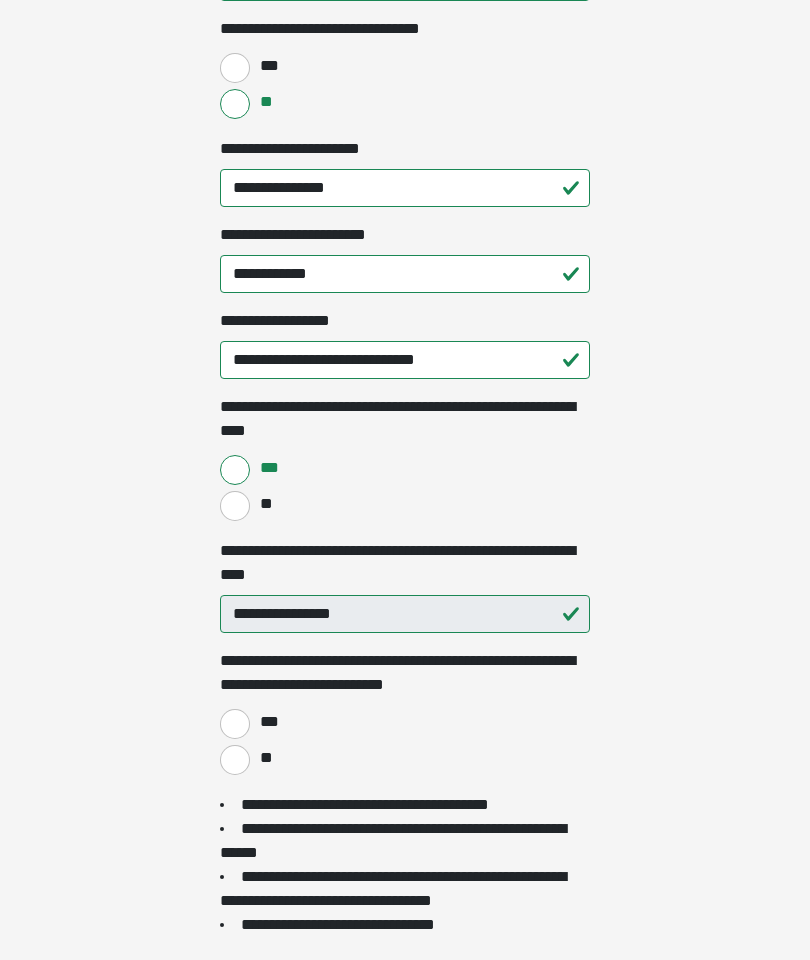 click on "**" at bounding box center (235, 760) 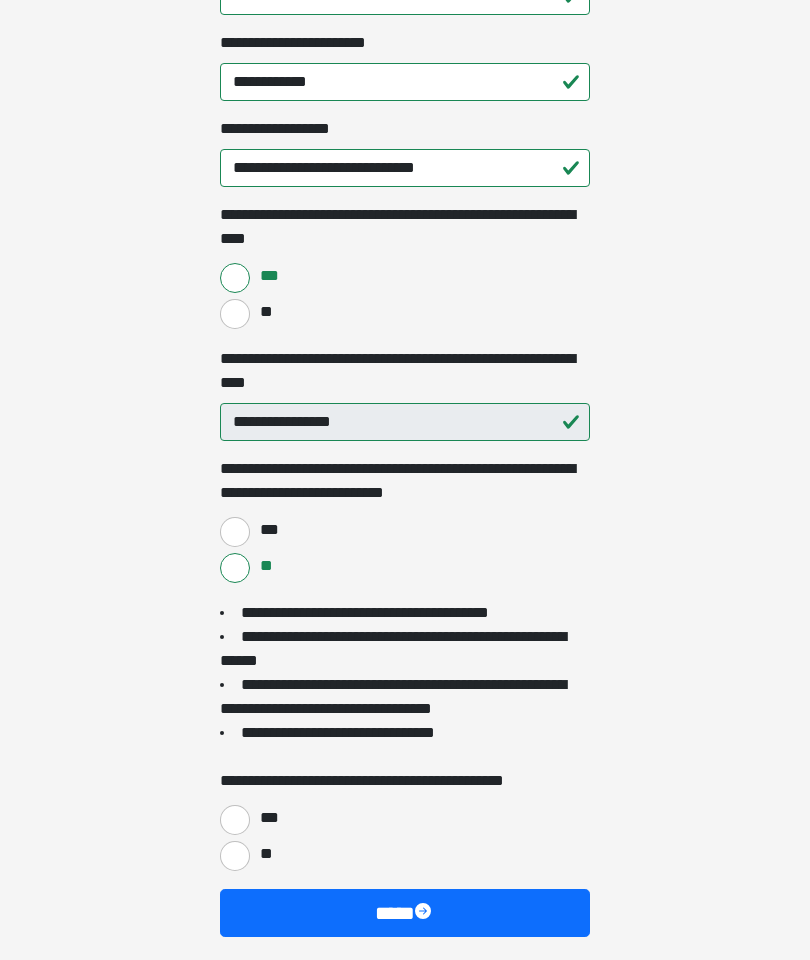 scroll, scrollTop: 1893, scrollLeft: 0, axis: vertical 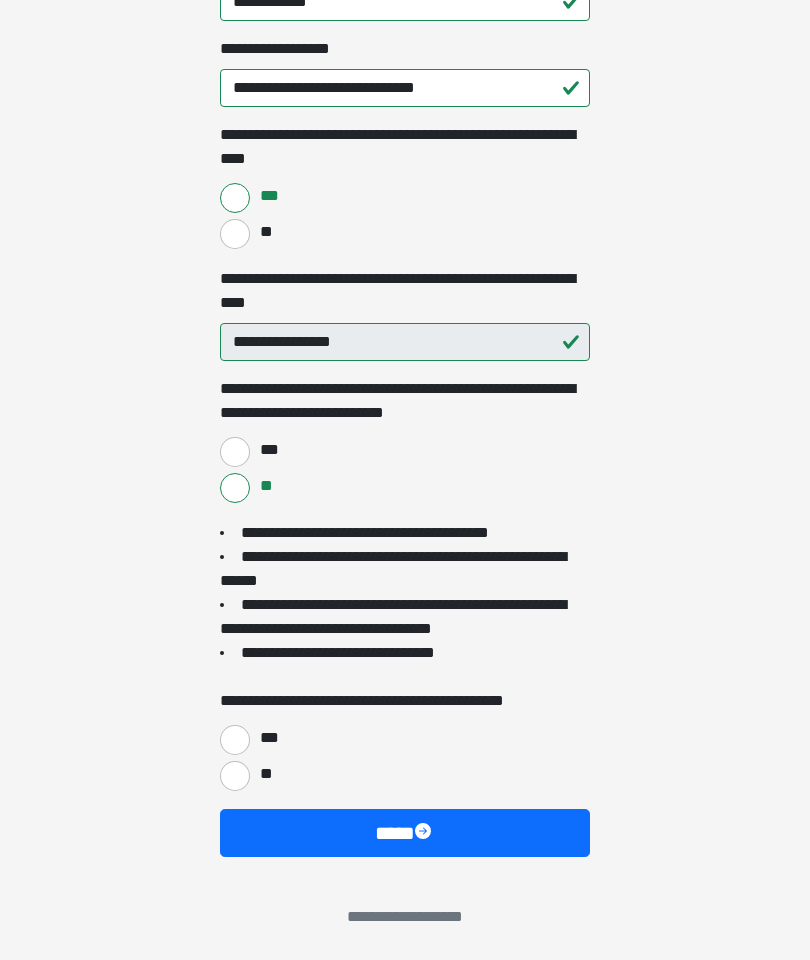 click on "***" at bounding box center (235, 740) 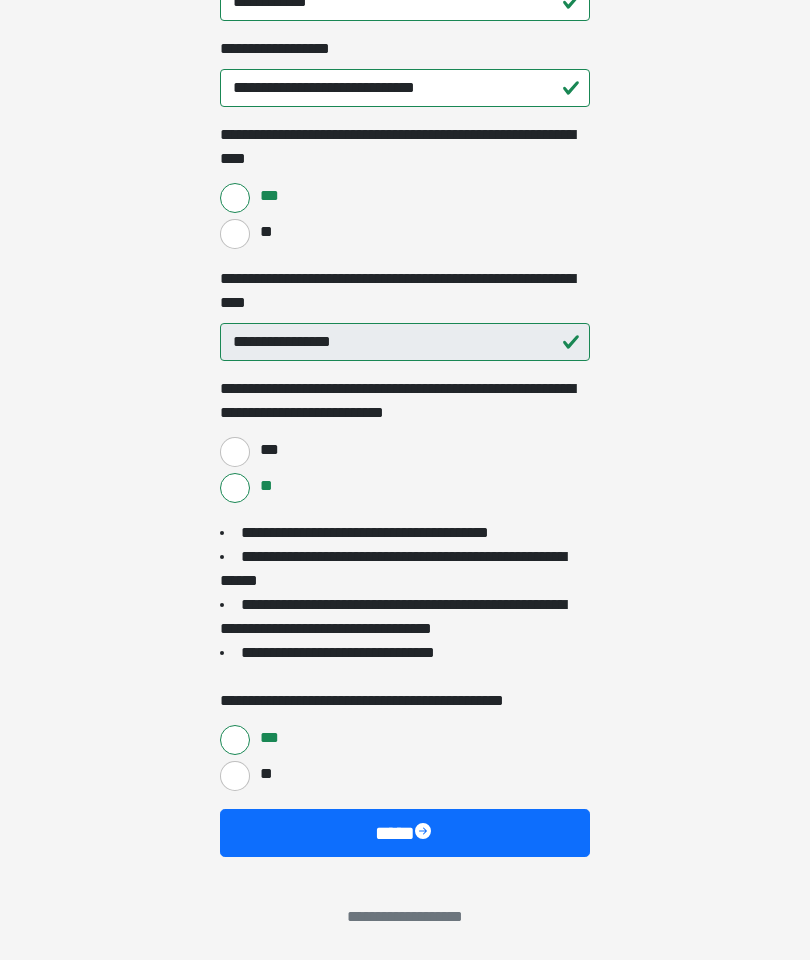 click on "****" at bounding box center (405, 833) 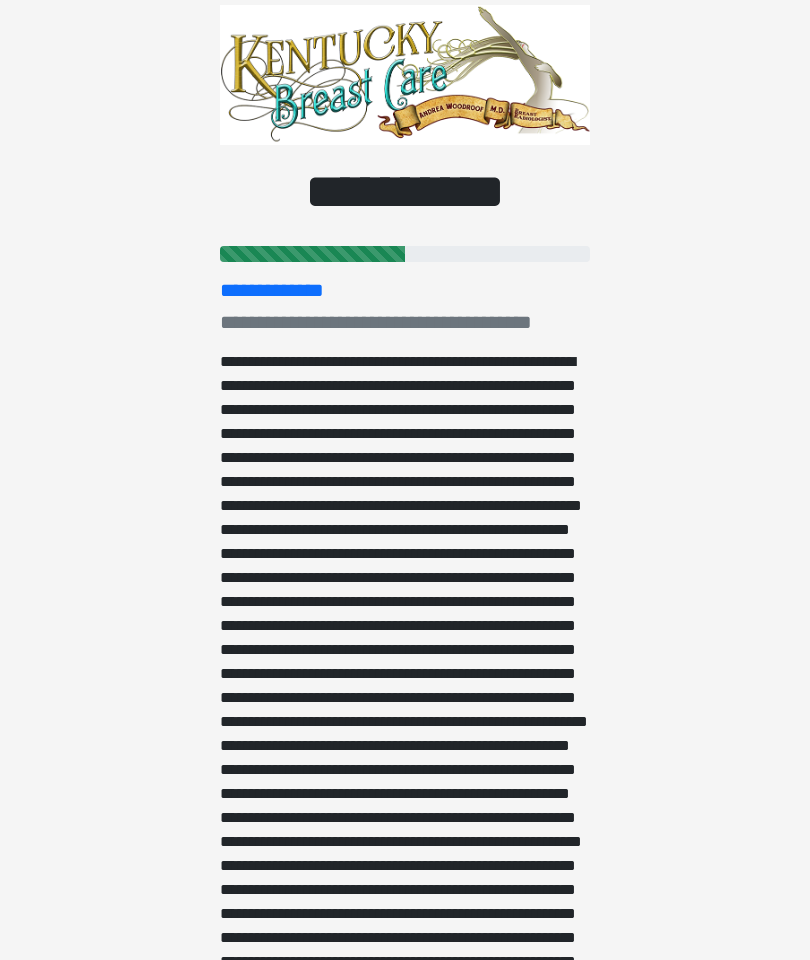 scroll, scrollTop: 0, scrollLeft: 0, axis: both 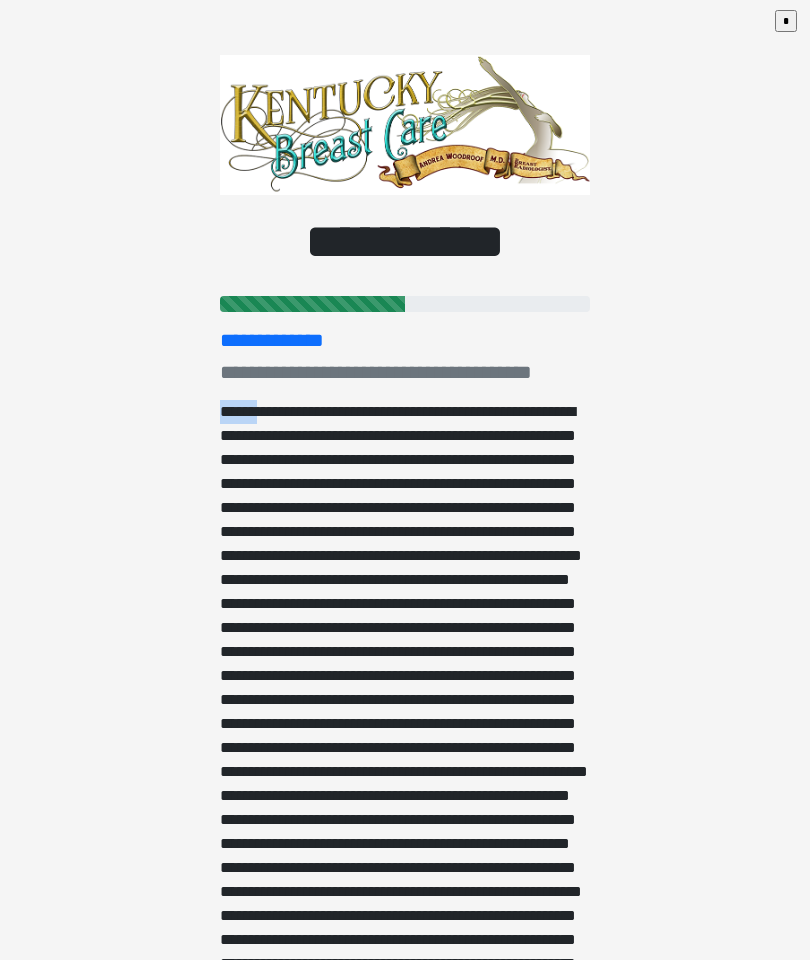 click on "**********" at bounding box center (405, 480) 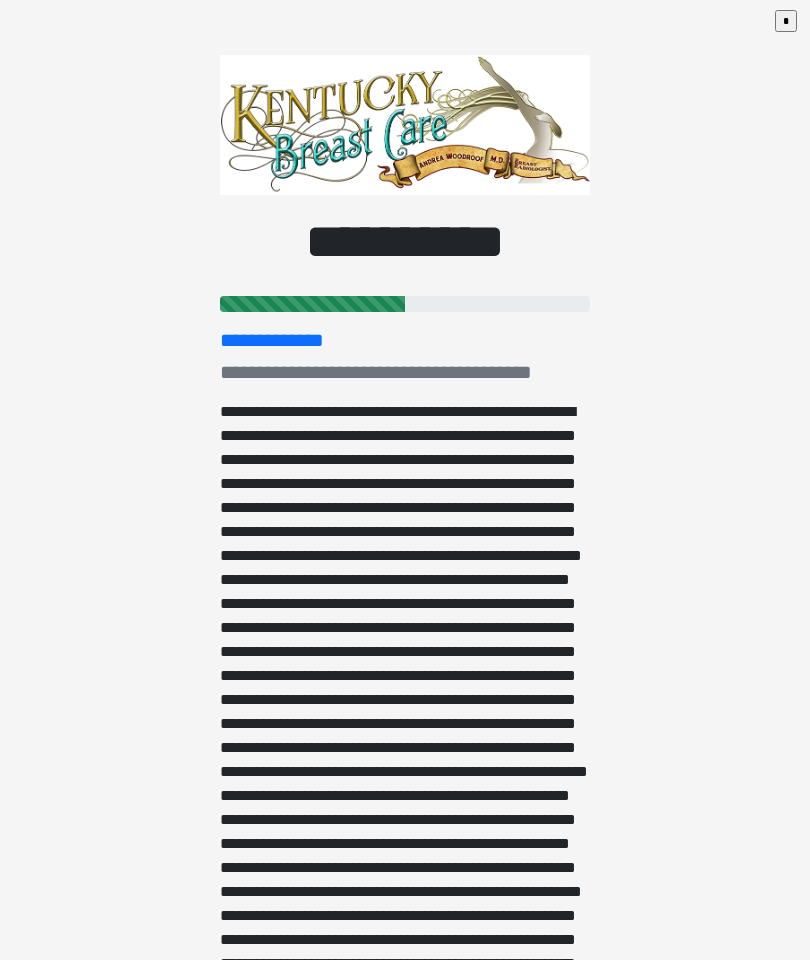 click on "**********" at bounding box center (405, 480) 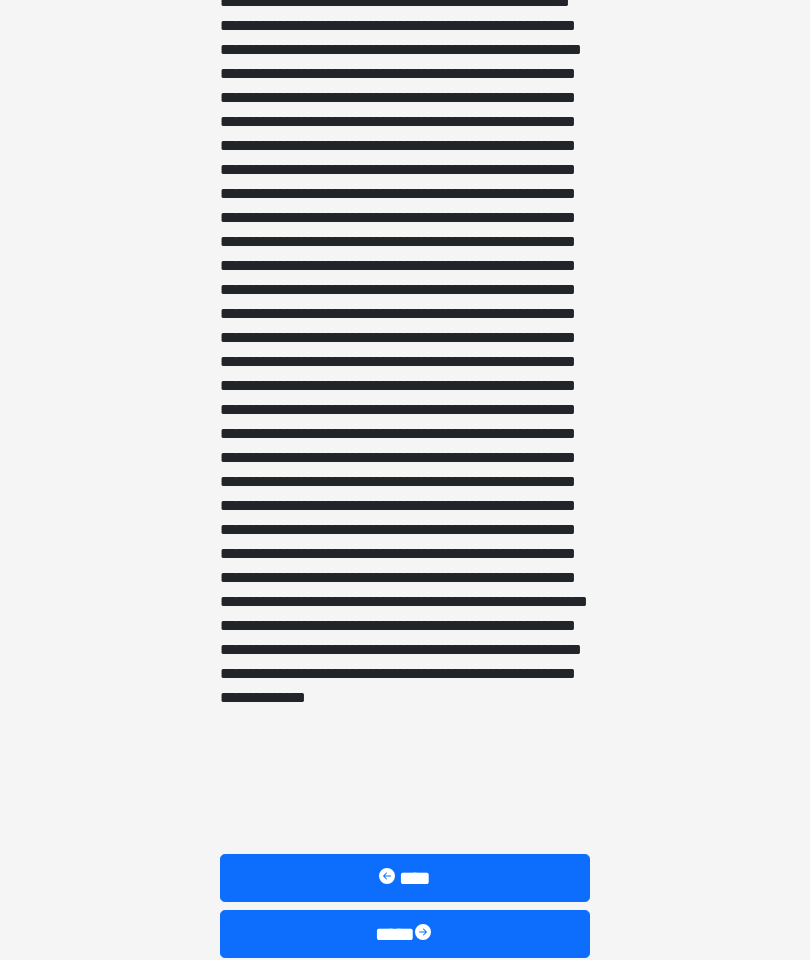 scroll, scrollTop: 863, scrollLeft: 0, axis: vertical 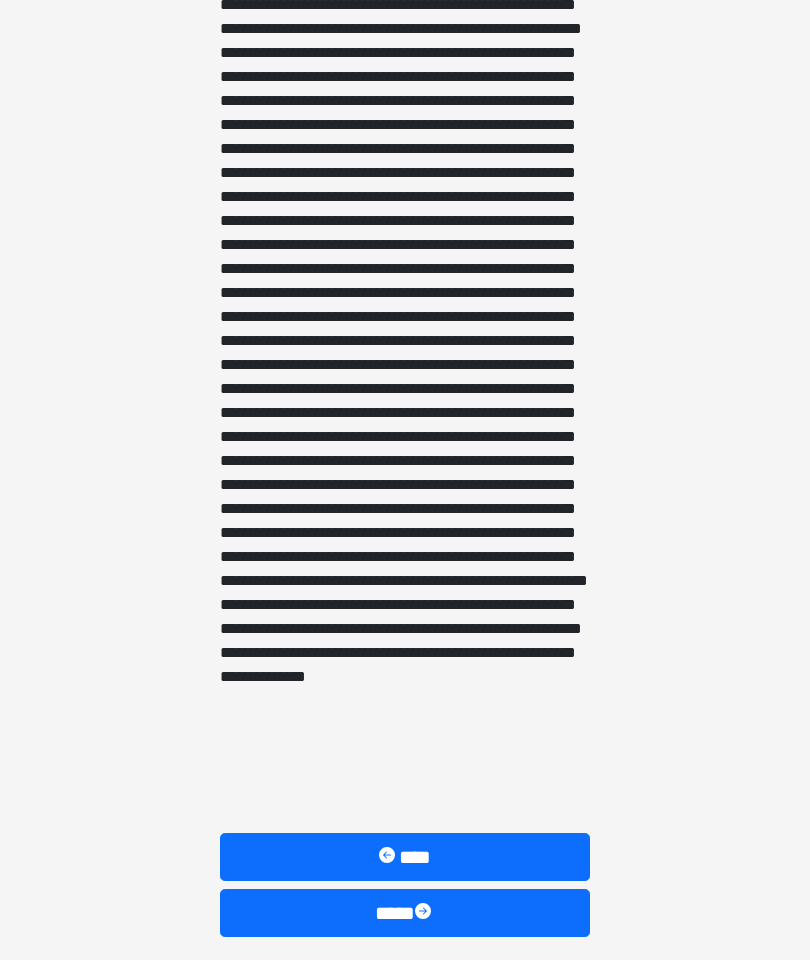 click on "****" at bounding box center (405, 913) 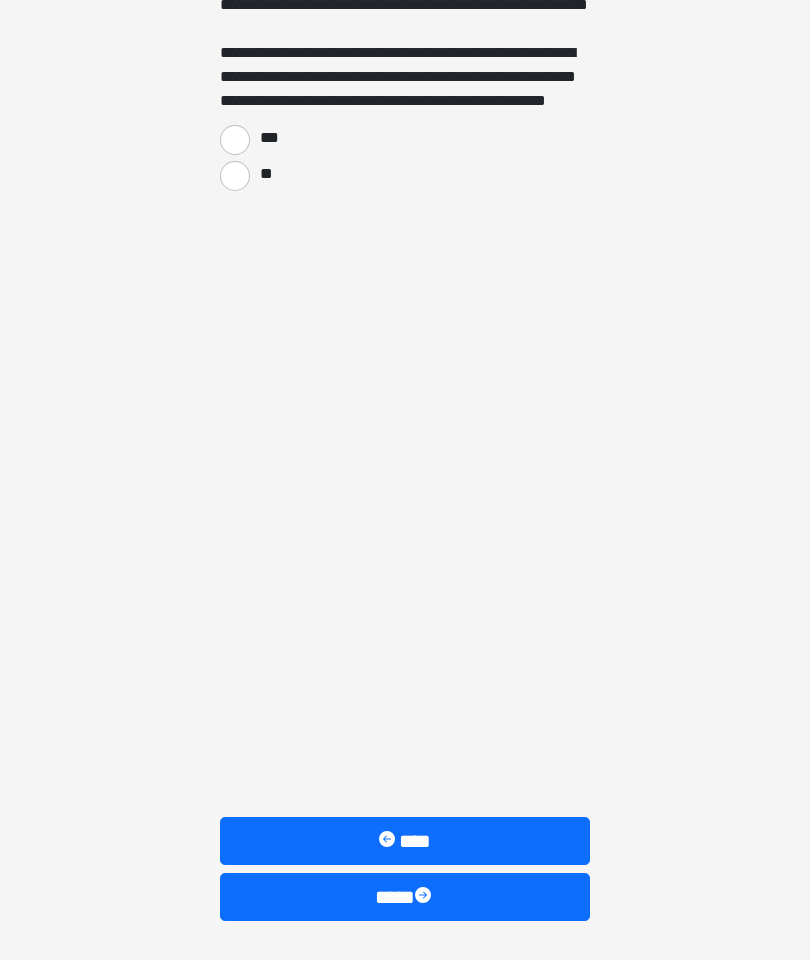 scroll, scrollTop: 431, scrollLeft: 0, axis: vertical 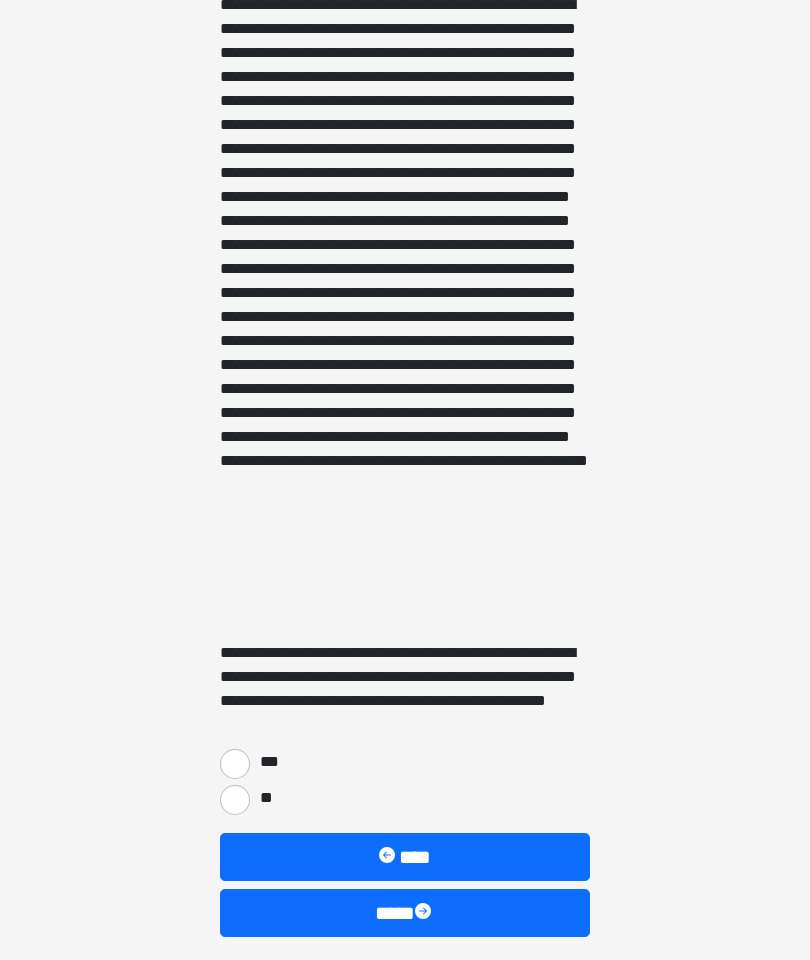 click on "***" at bounding box center [235, 764] 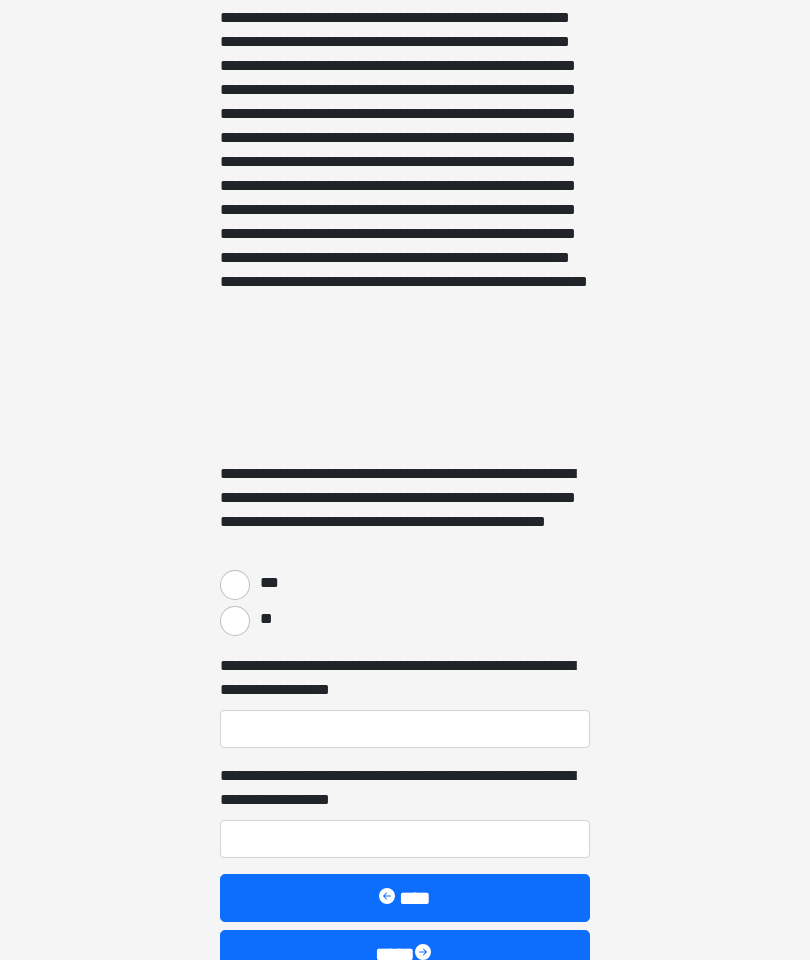 scroll, scrollTop: 620, scrollLeft: 0, axis: vertical 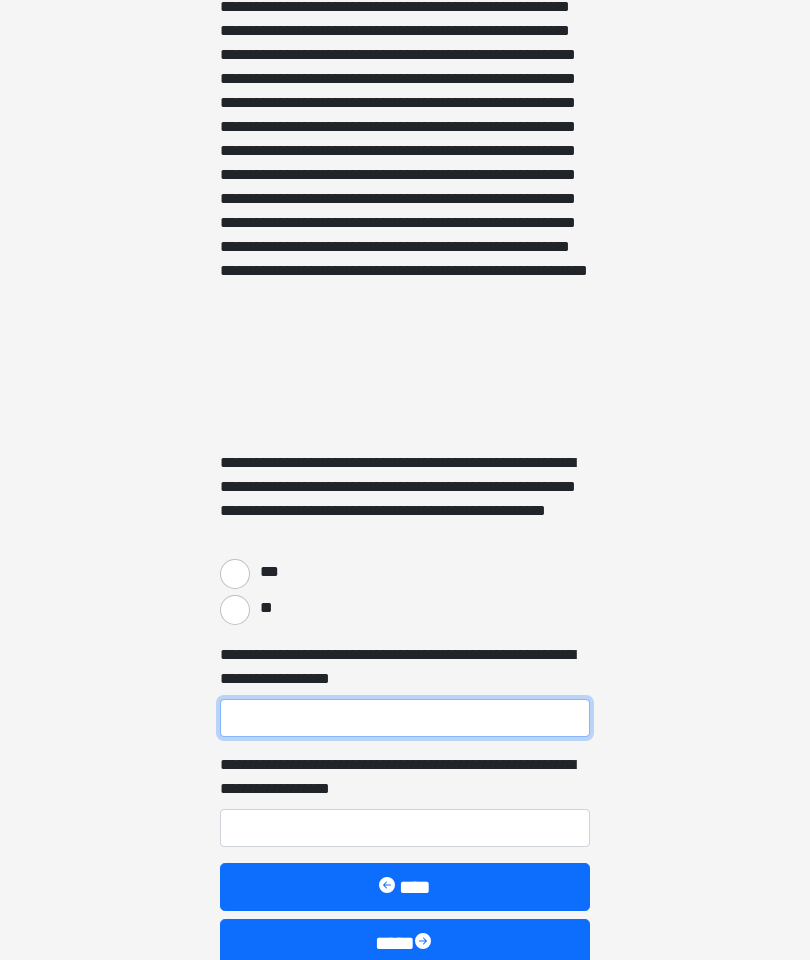 click on "**********" at bounding box center (405, 719) 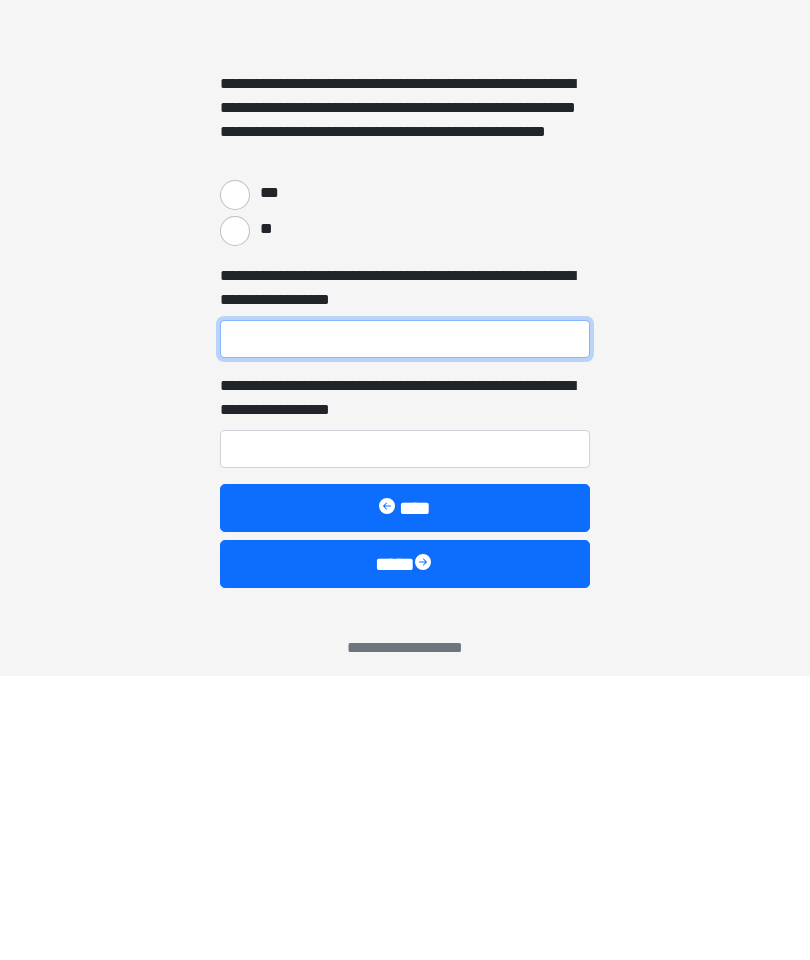 click on "**********" at bounding box center [405, 623] 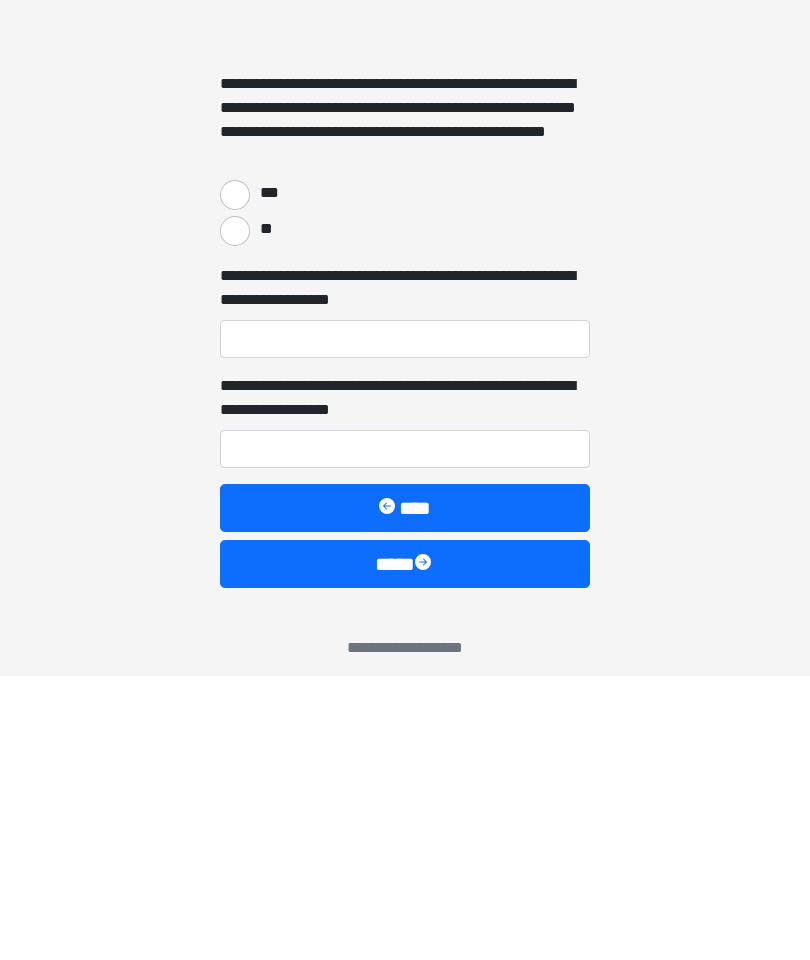 click on "**********" at bounding box center (405, -236) 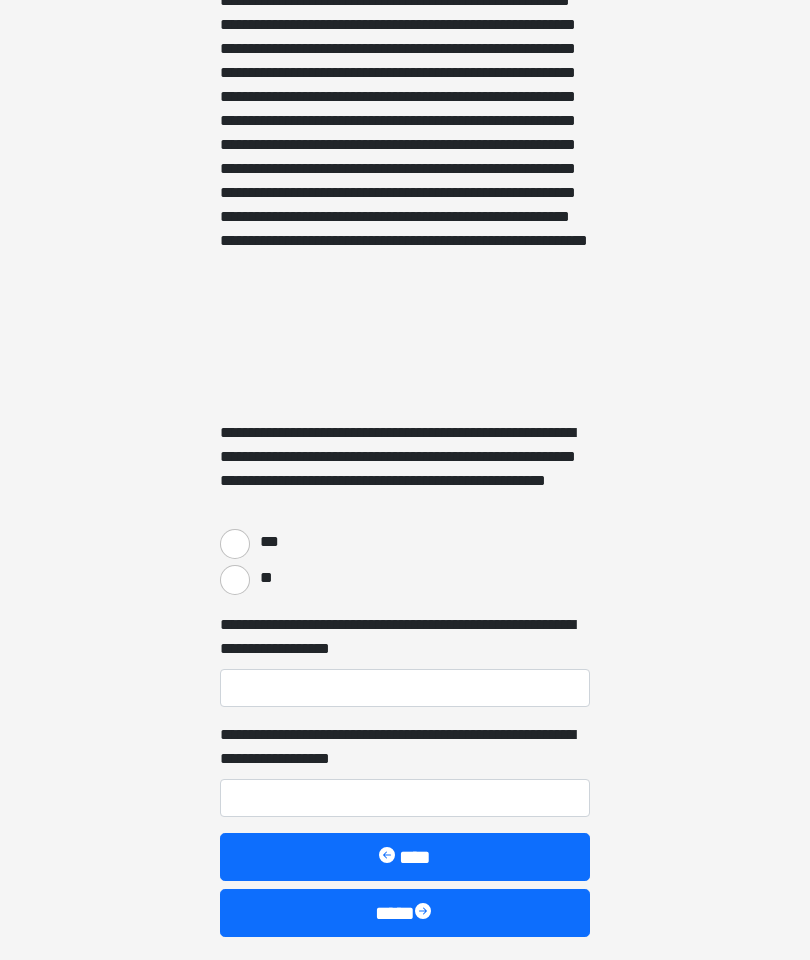 click on "***" at bounding box center [235, 544] 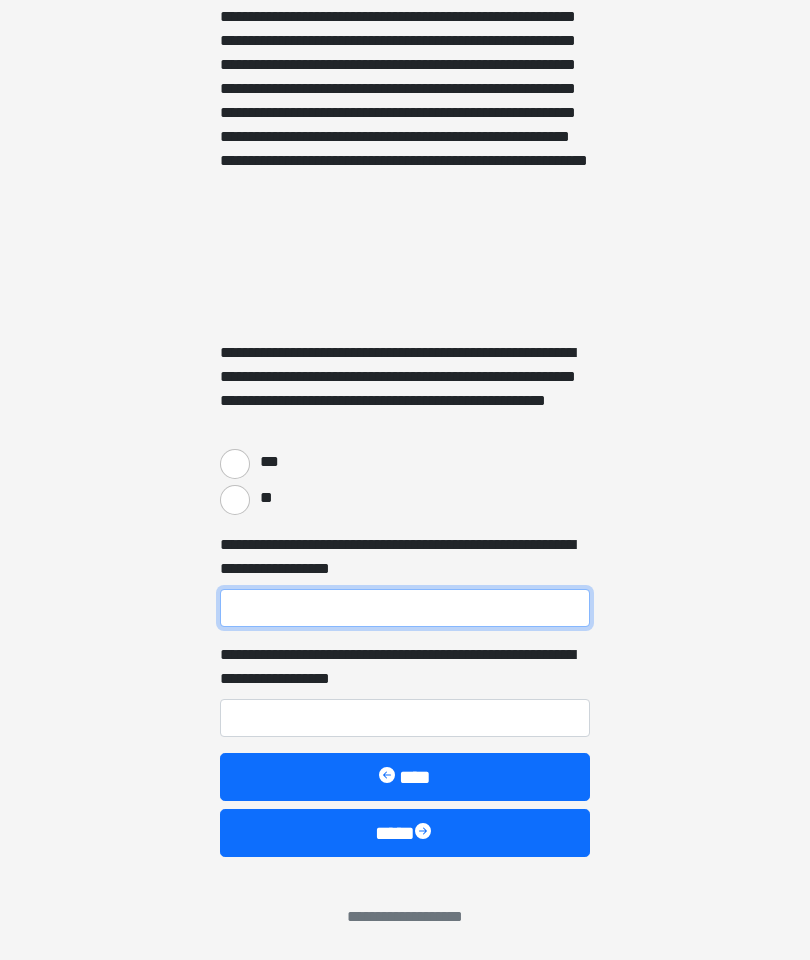 click on "**********" at bounding box center [405, 608] 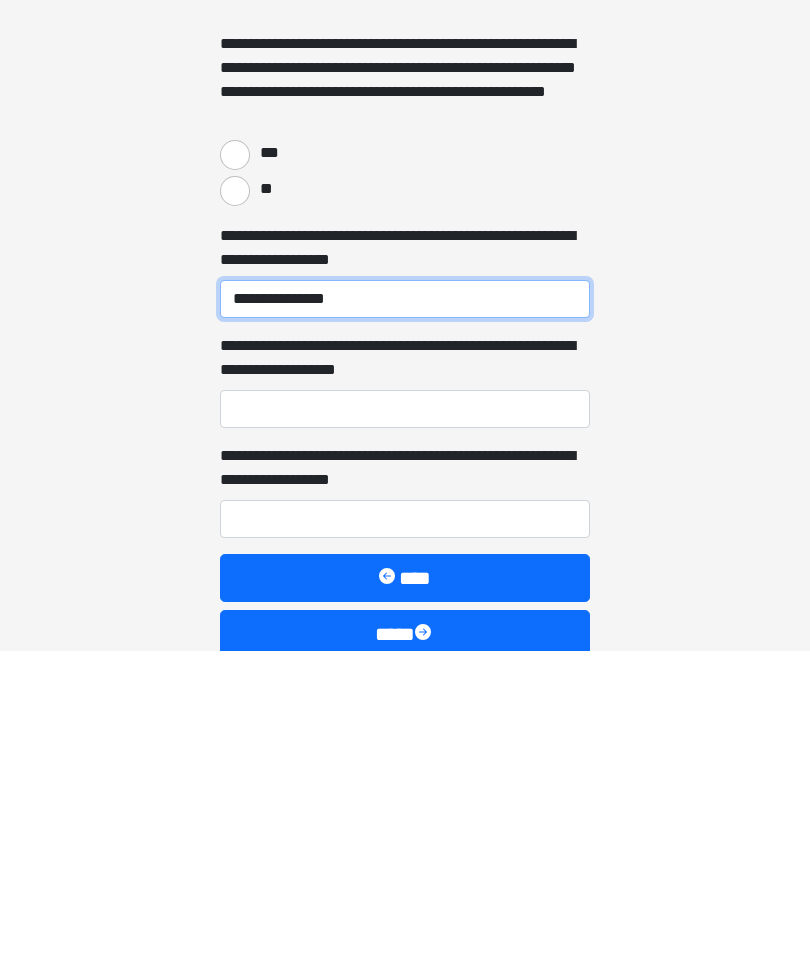 type on "**********" 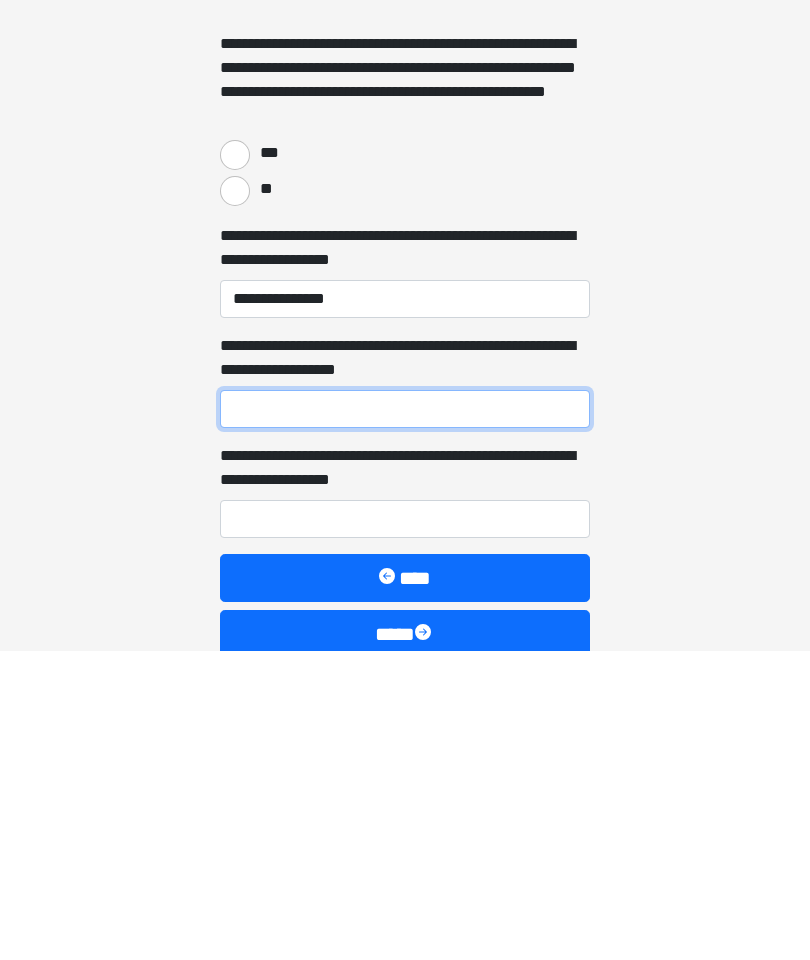 click on "**********" at bounding box center (405, 718) 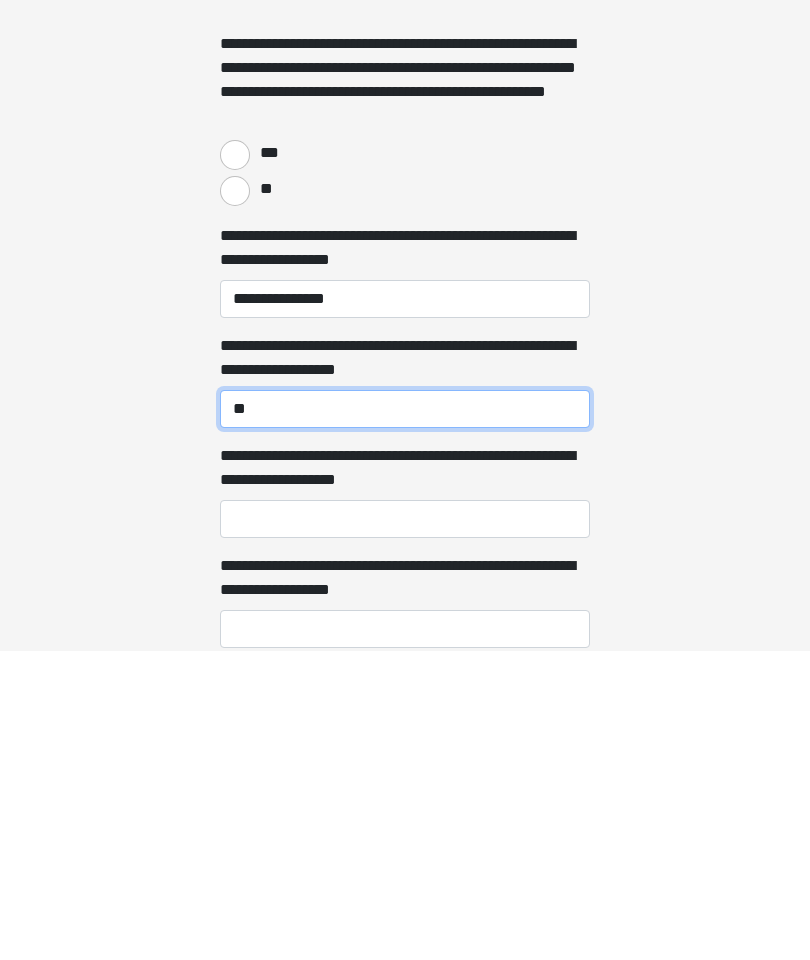 type on "*" 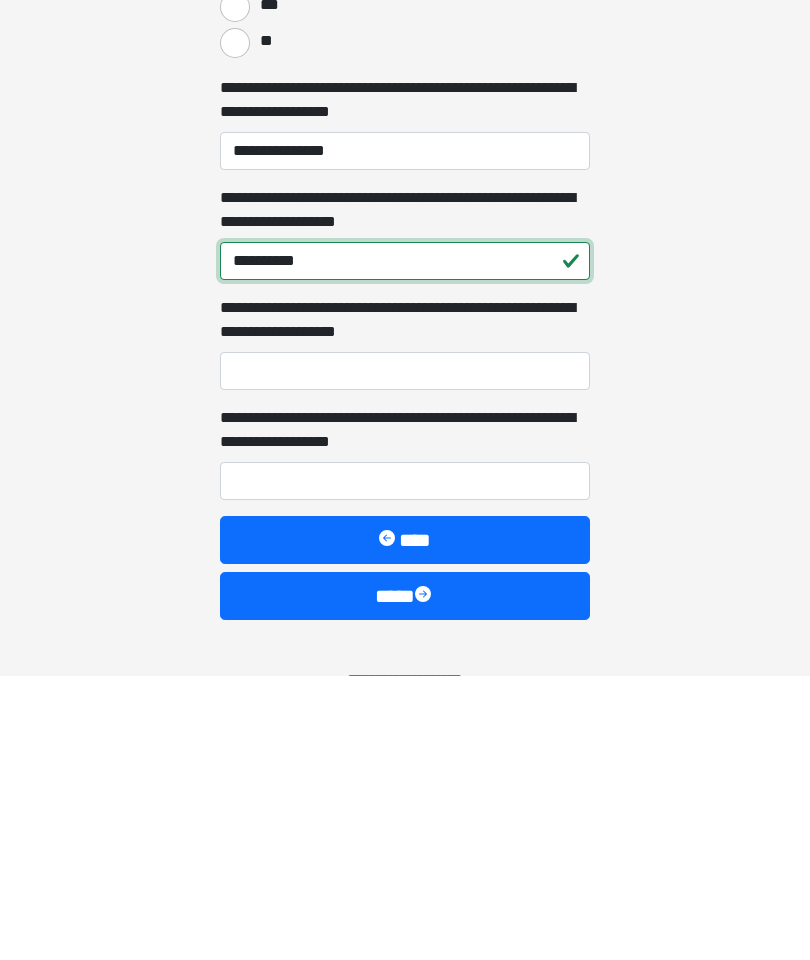 scroll, scrollTop: 906, scrollLeft: 0, axis: vertical 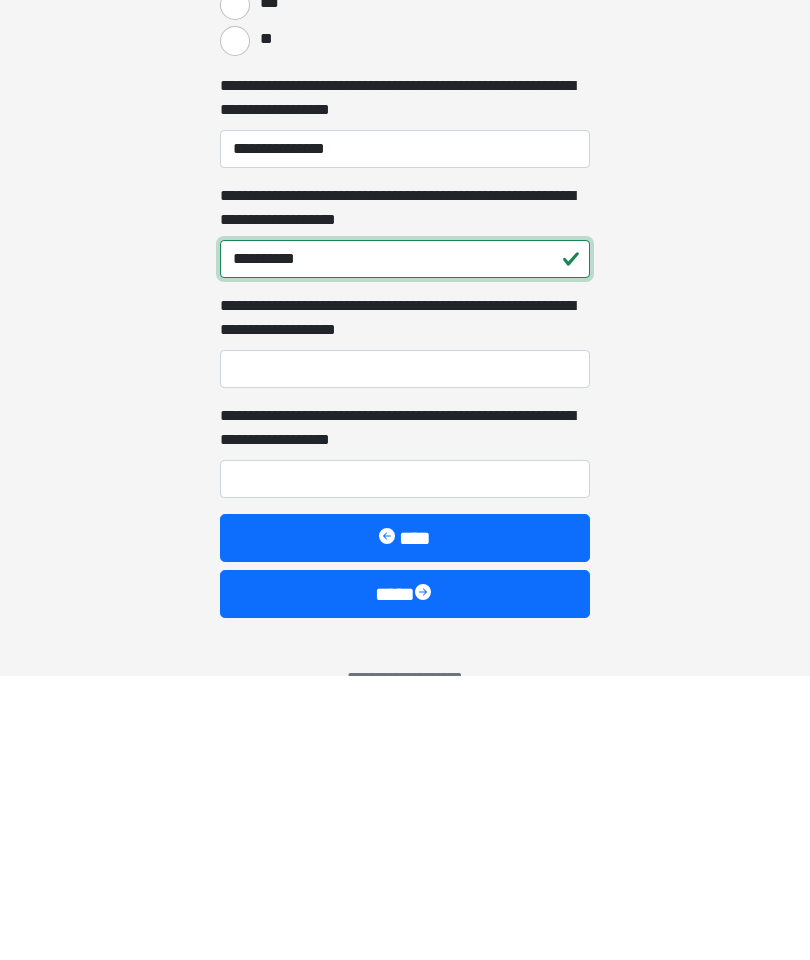 type on "**********" 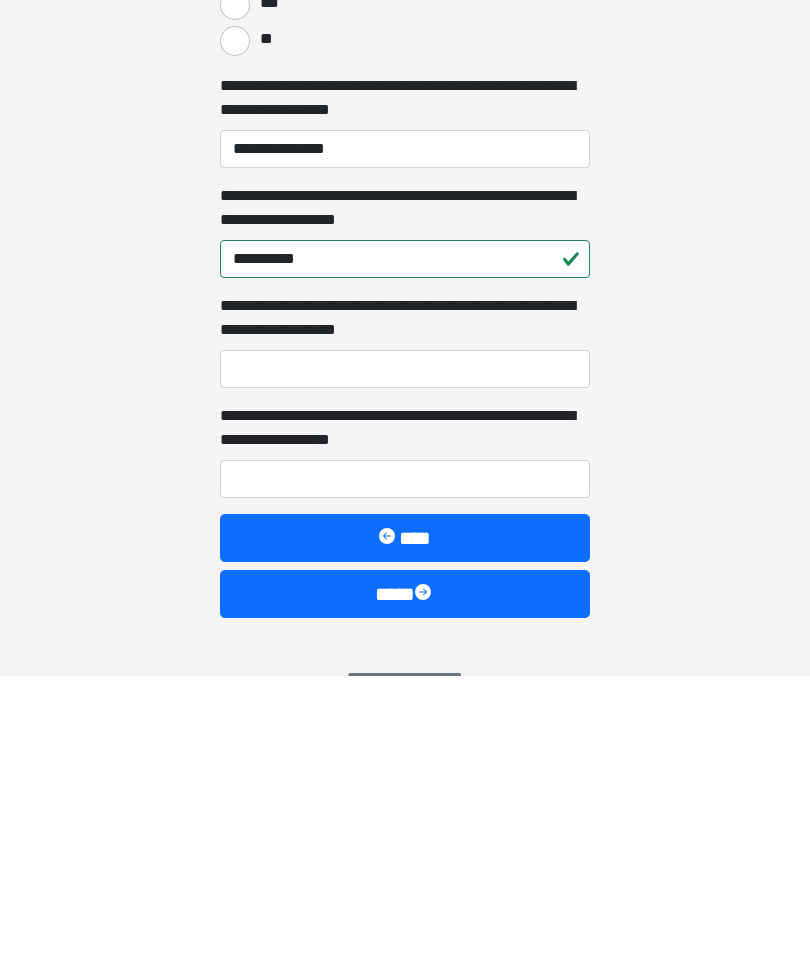 click on "**********" at bounding box center [405, 763] 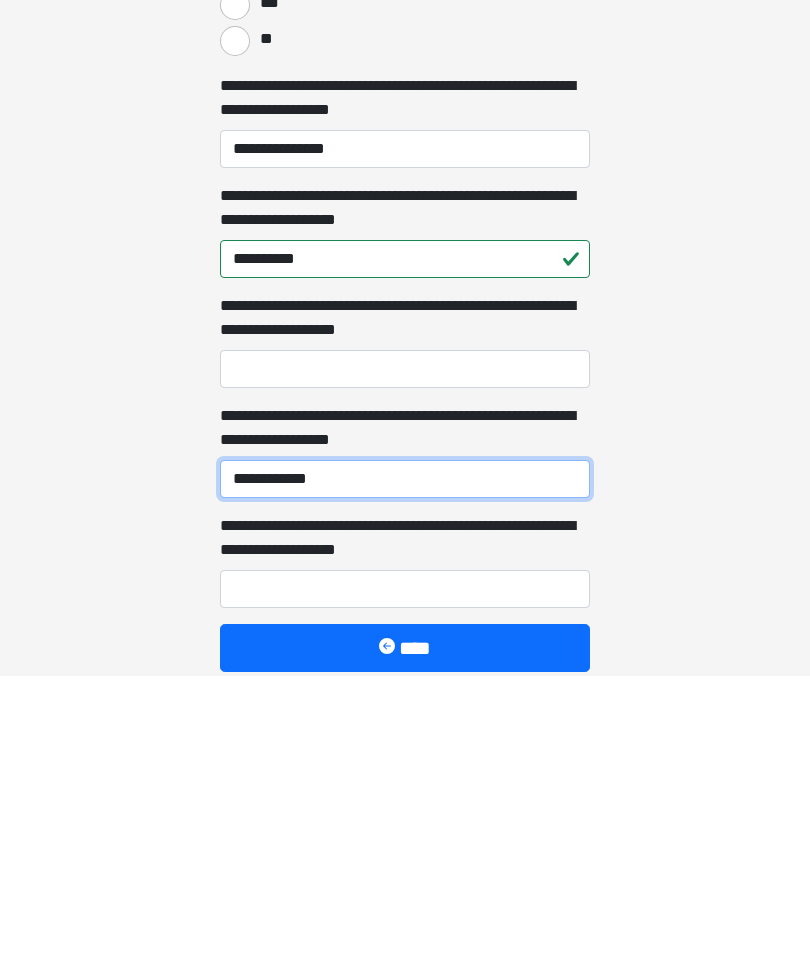 type on "**********" 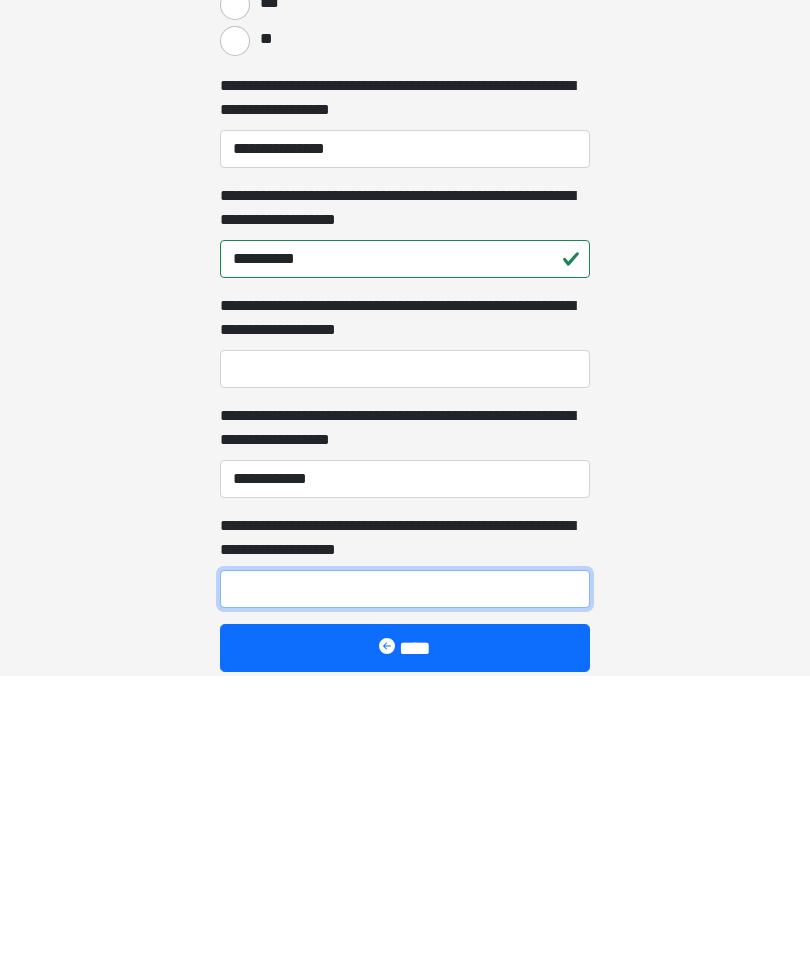 click on "**********" at bounding box center [405, 873] 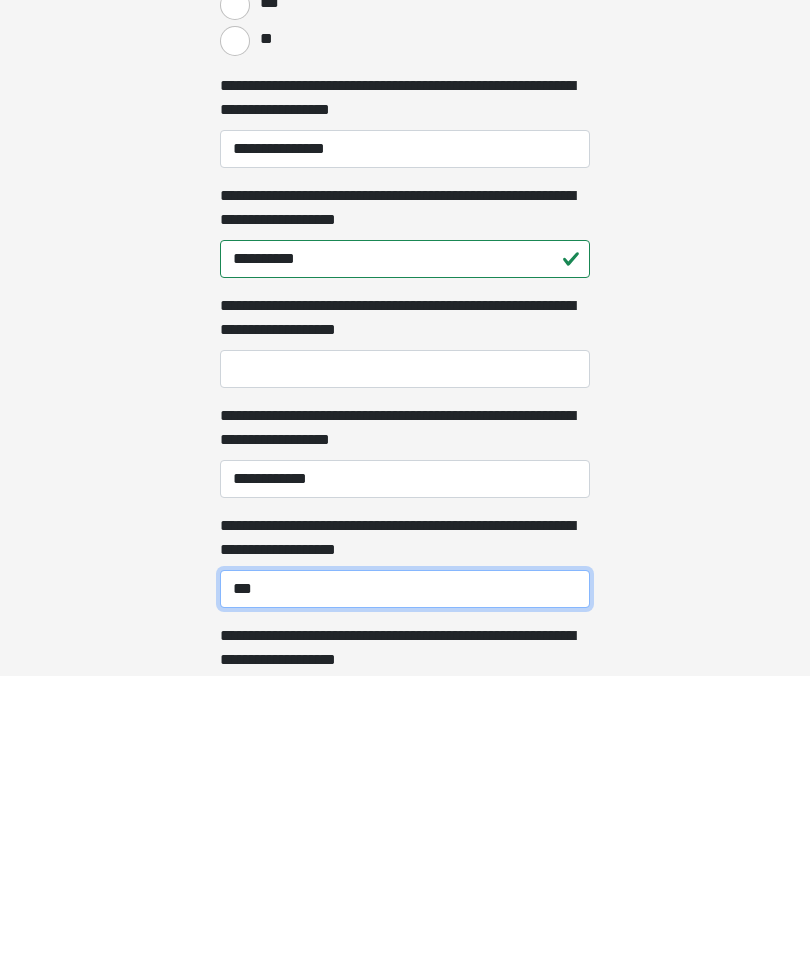 type on "****" 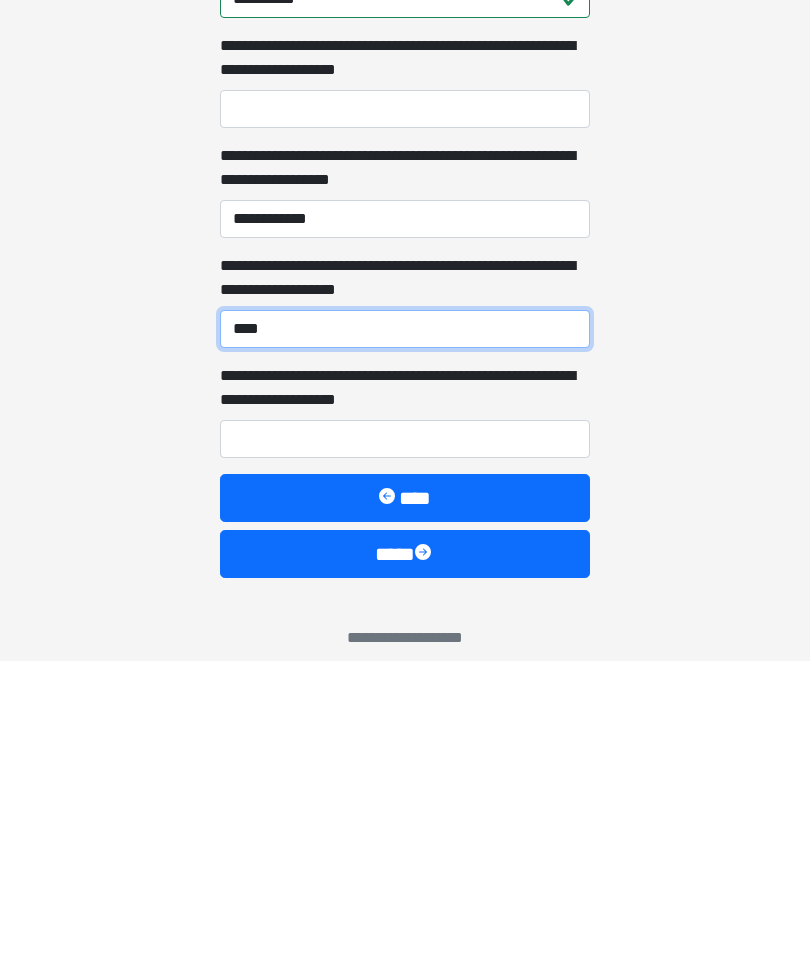 scroll, scrollTop: 1169, scrollLeft: 0, axis: vertical 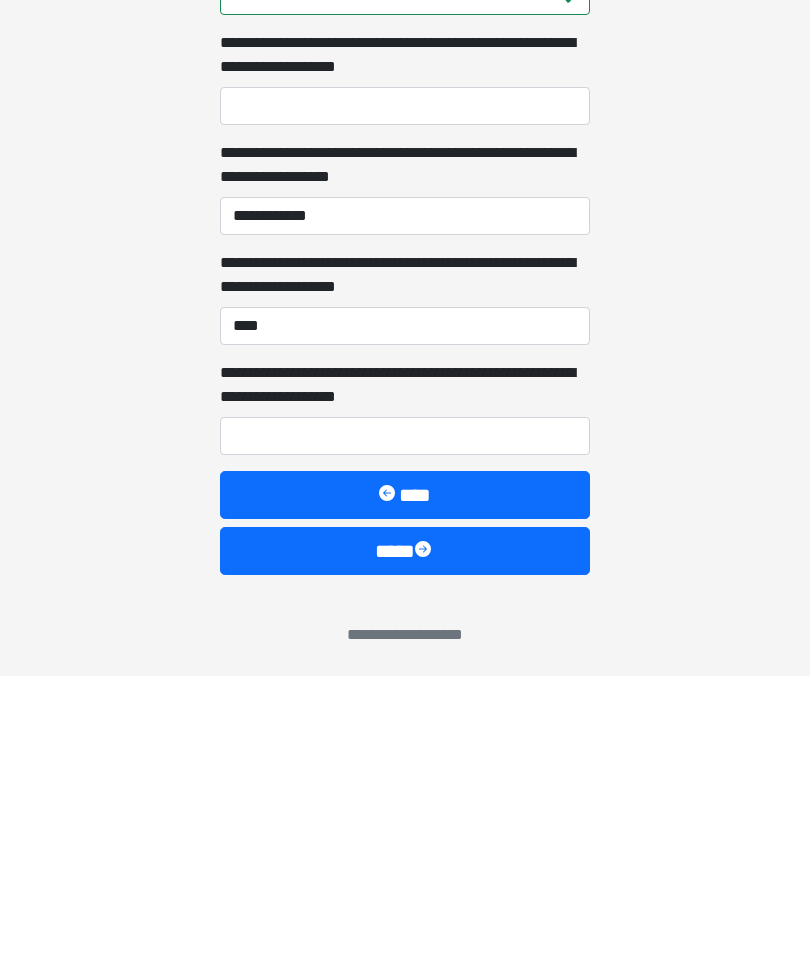 click on "****" at bounding box center [405, 835] 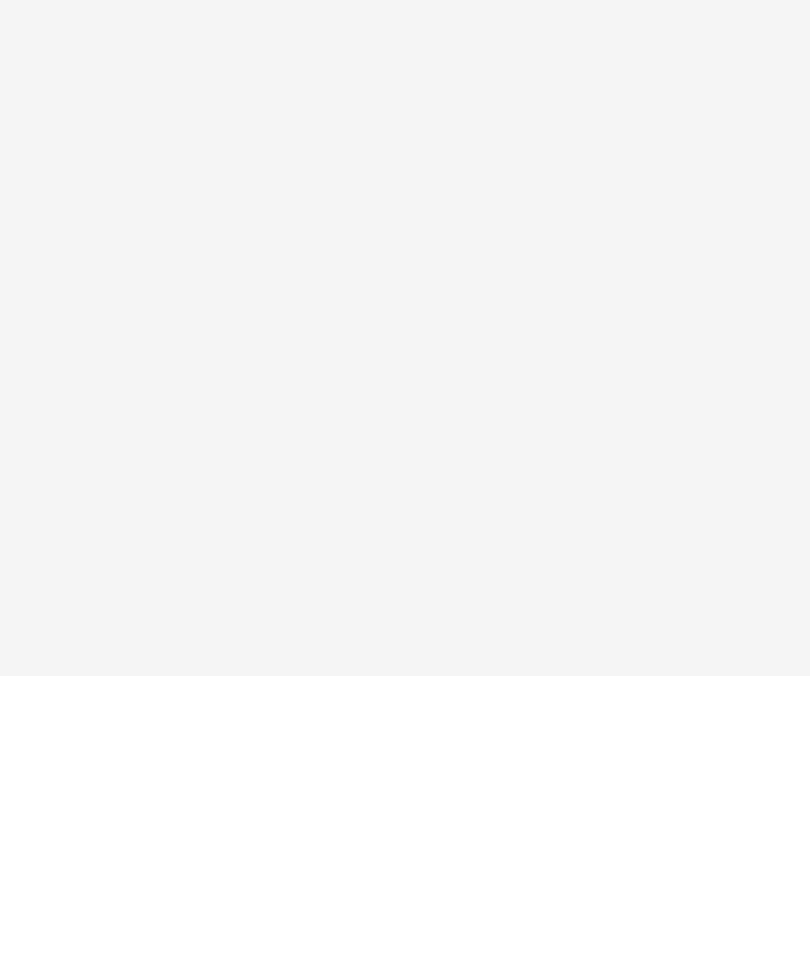 scroll, scrollTop: 0, scrollLeft: 0, axis: both 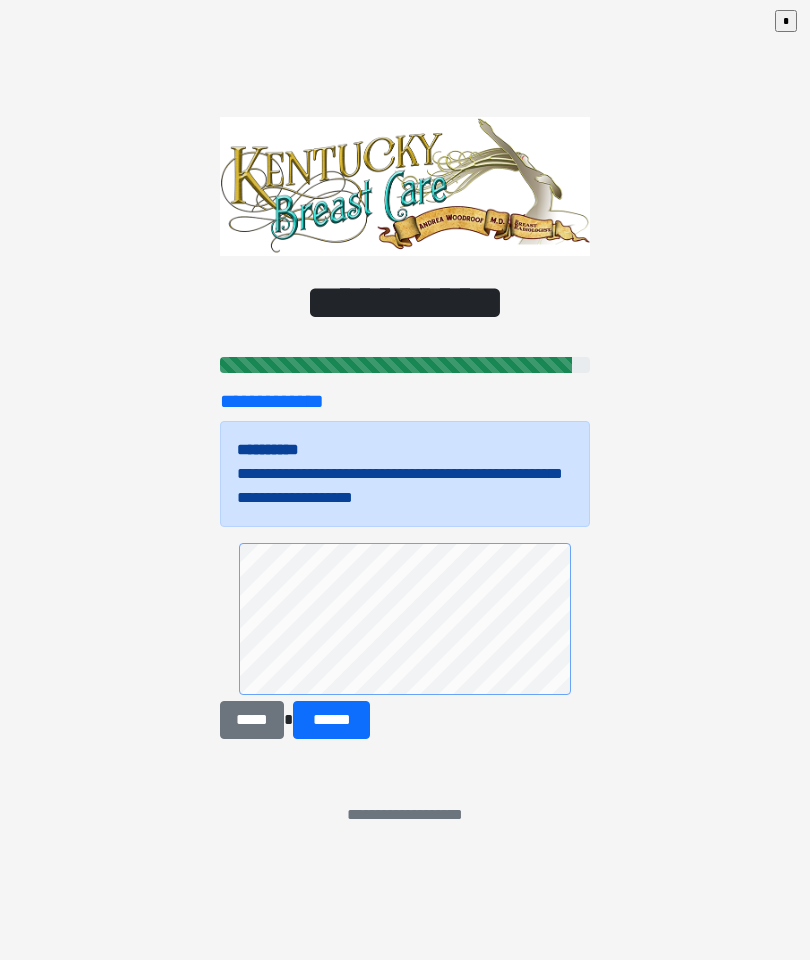 click on "**********" at bounding box center [405, 480] 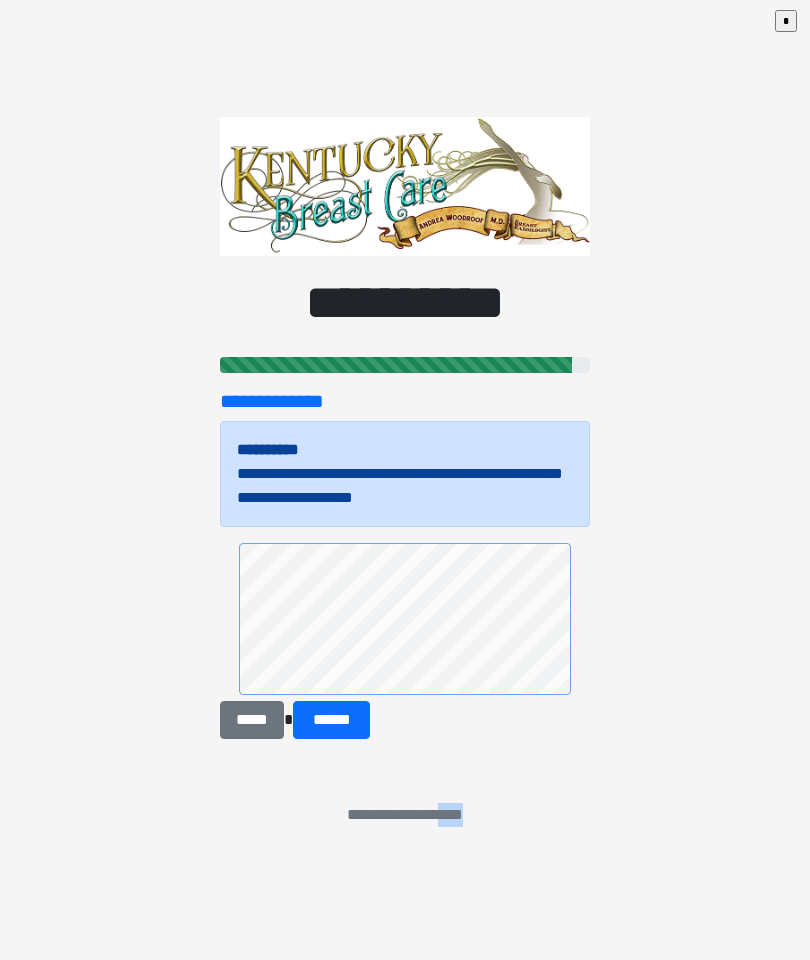 click on "*****" at bounding box center [252, 720] 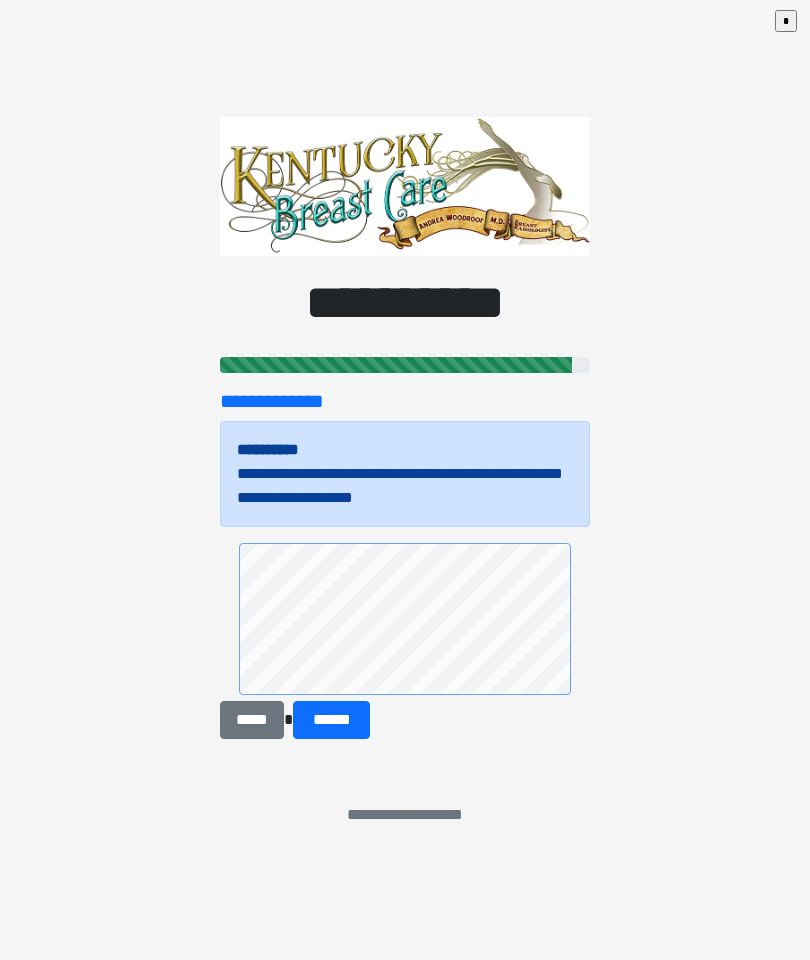 click on "******" at bounding box center (331, 720) 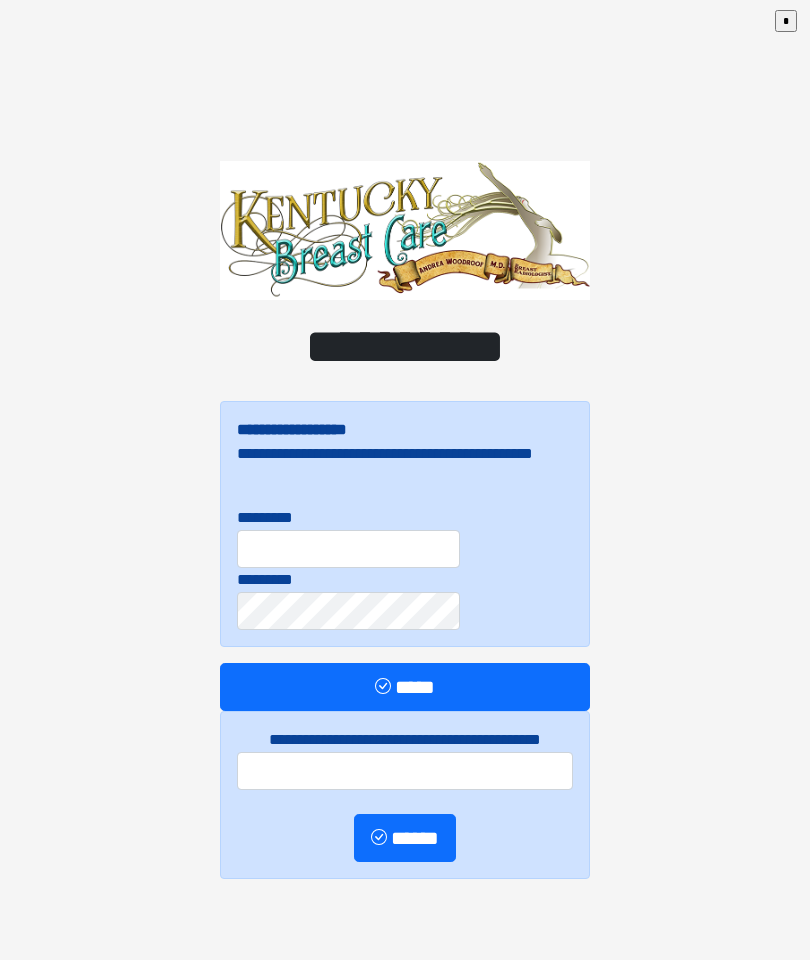 scroll, scrollTop: 0, scrollLeft: 0, axis: both 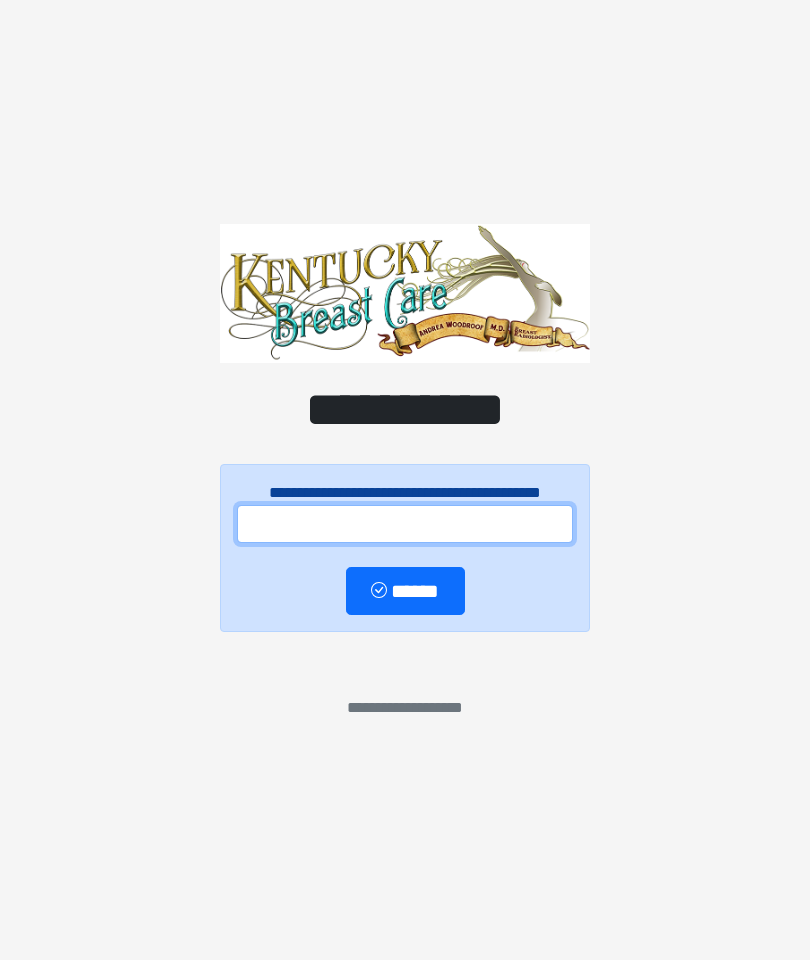click at bounding box center [405, 524] 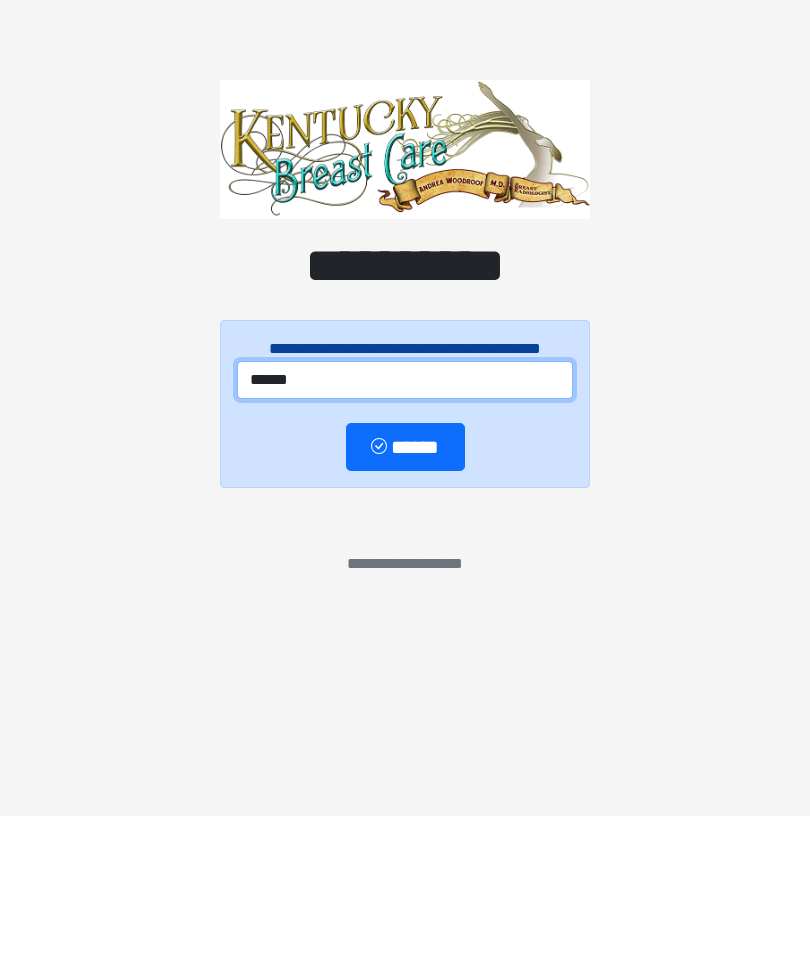 type on "******" 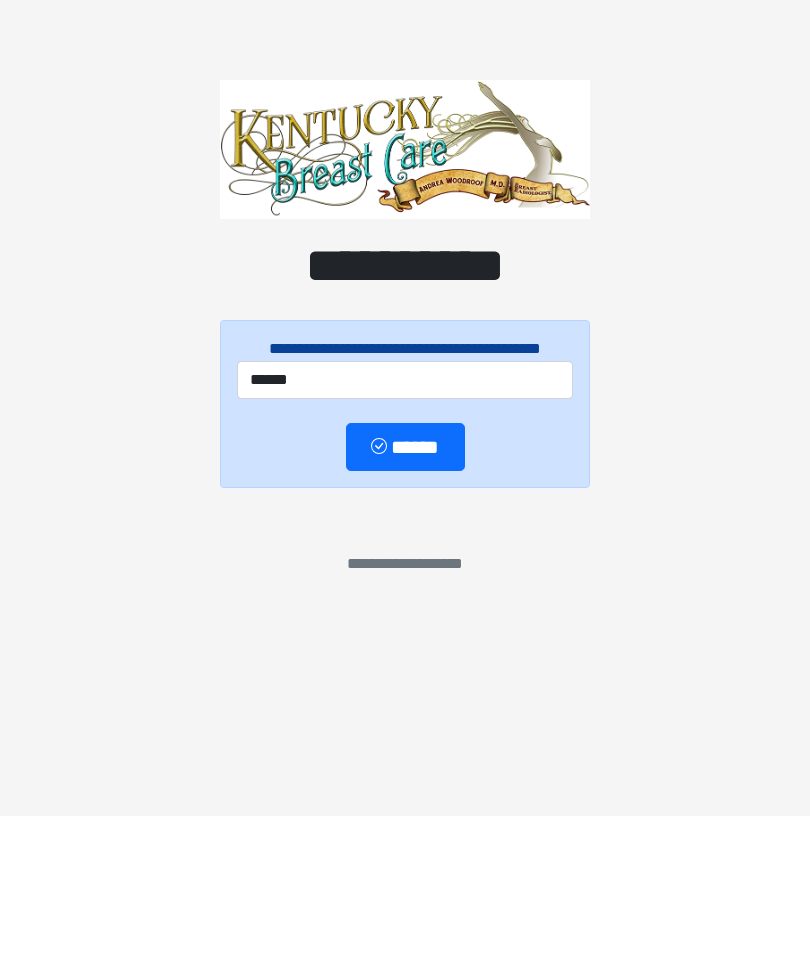 click on "******" at bounding box center (405, 591) 